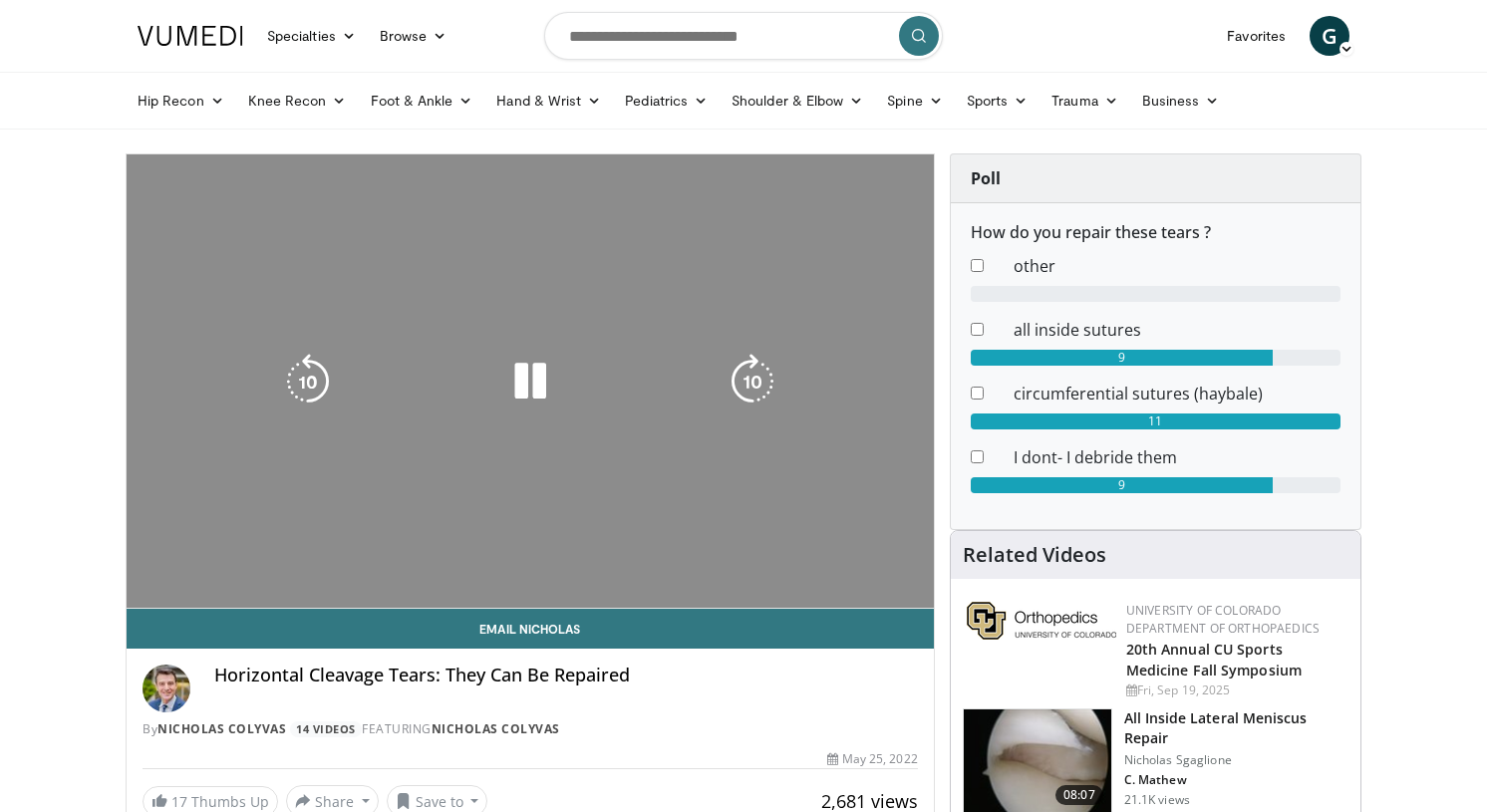 scroll, scrollTop: 0, scrollLeft: 0, axis: both 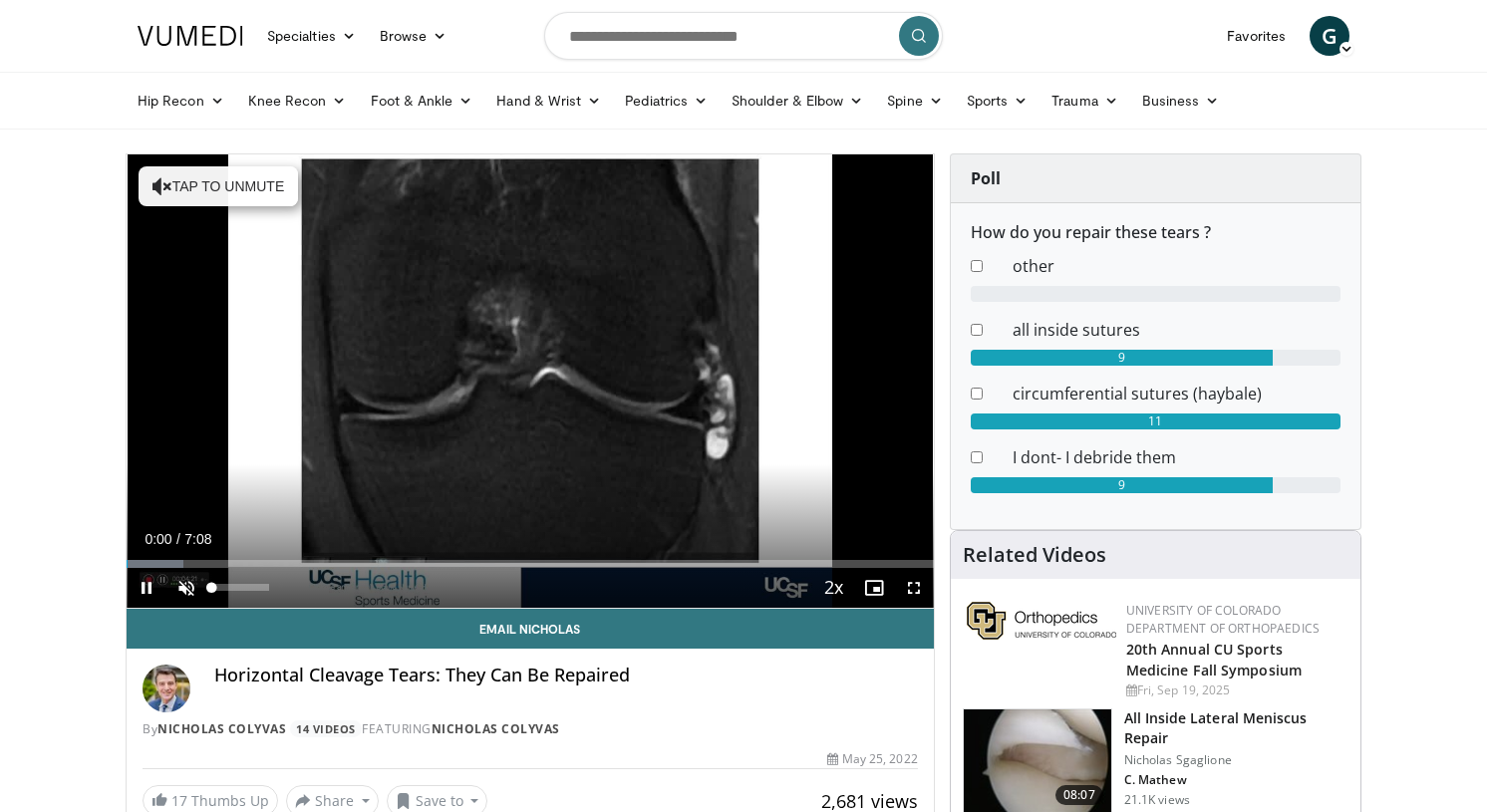 click at bounding box center (186, 588) 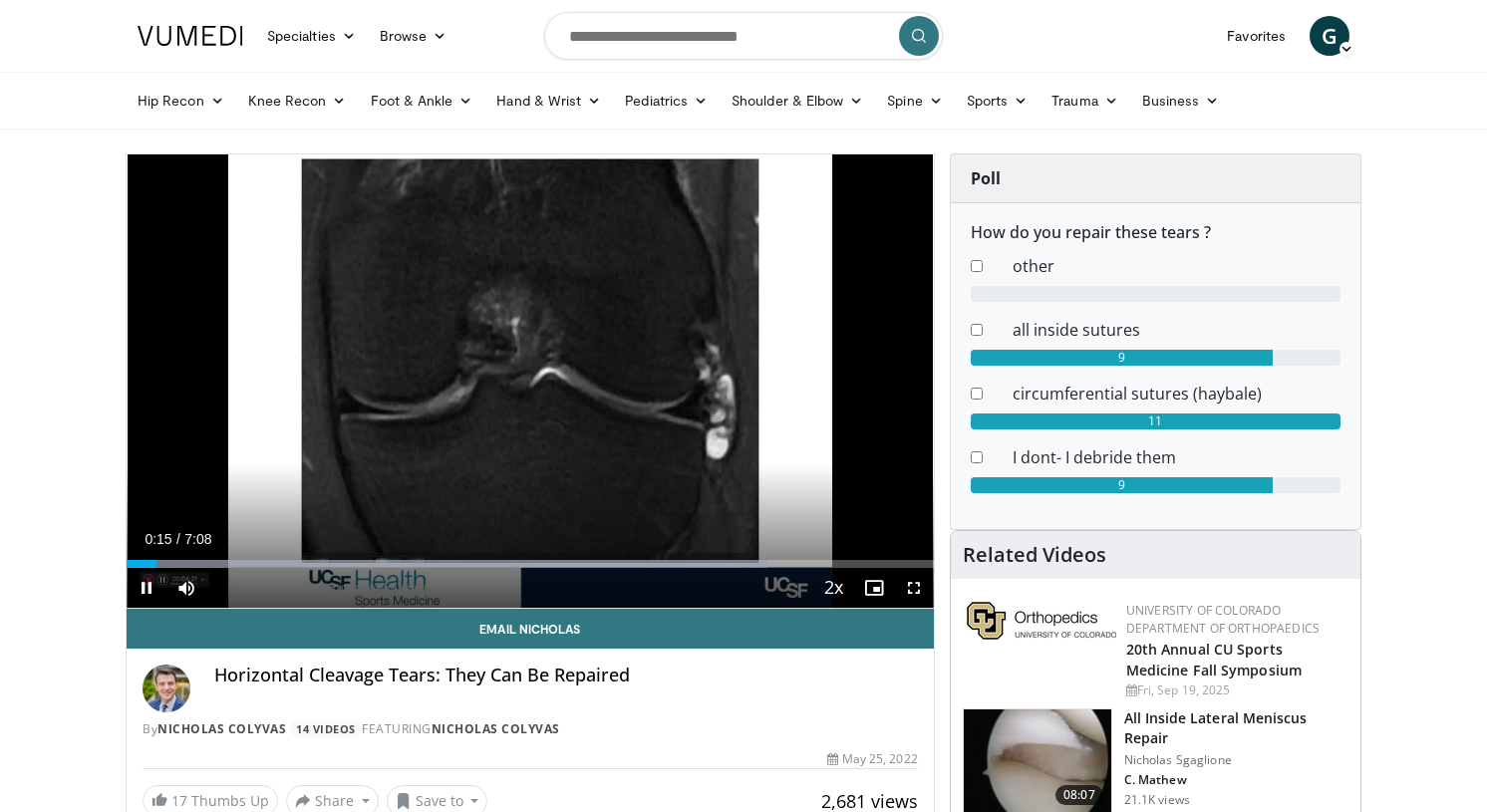 click at bounding box center (914, 588) 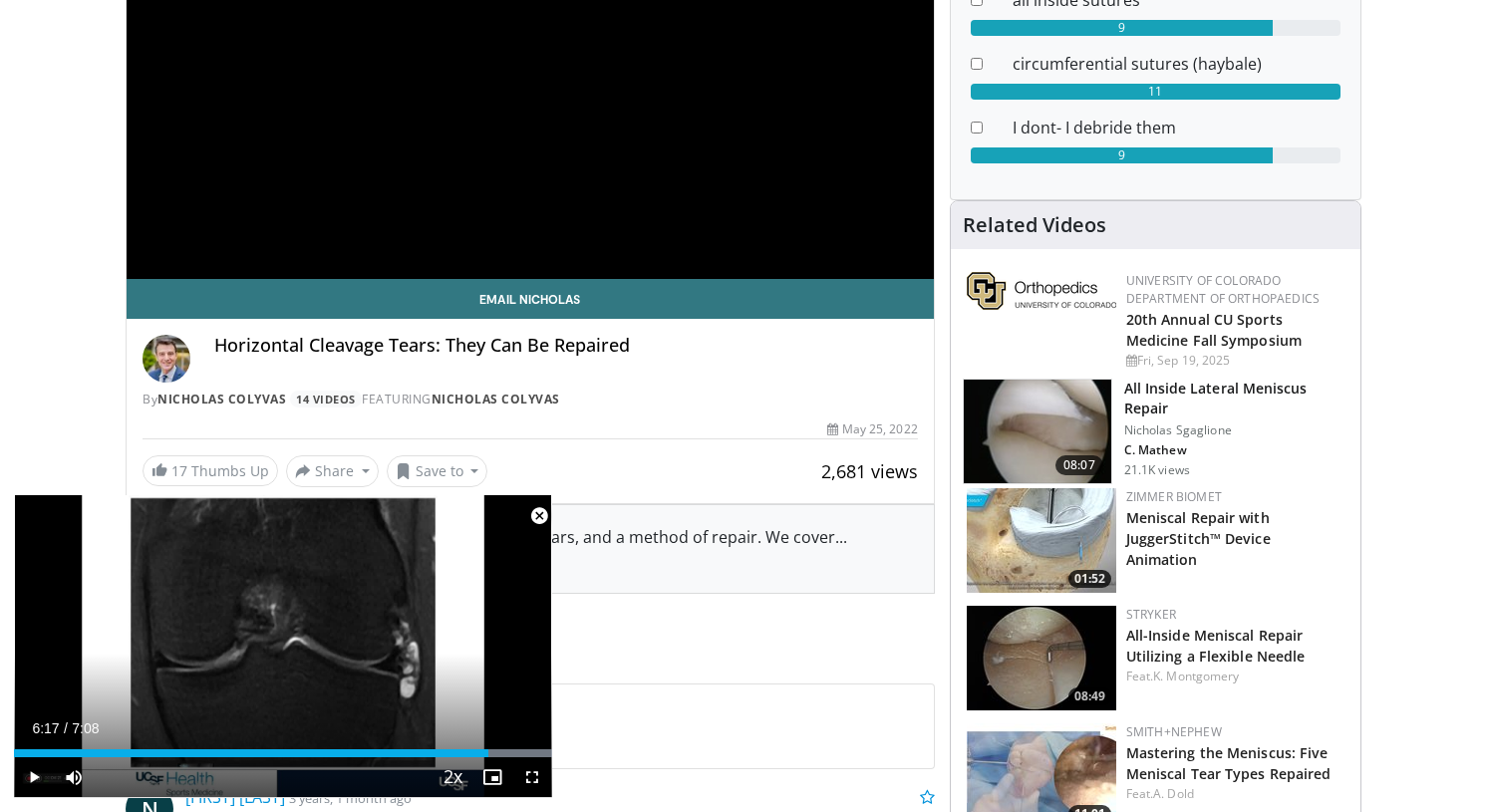 scroll, scrollTop: 351, scrollLeft: 0, axis: vertical 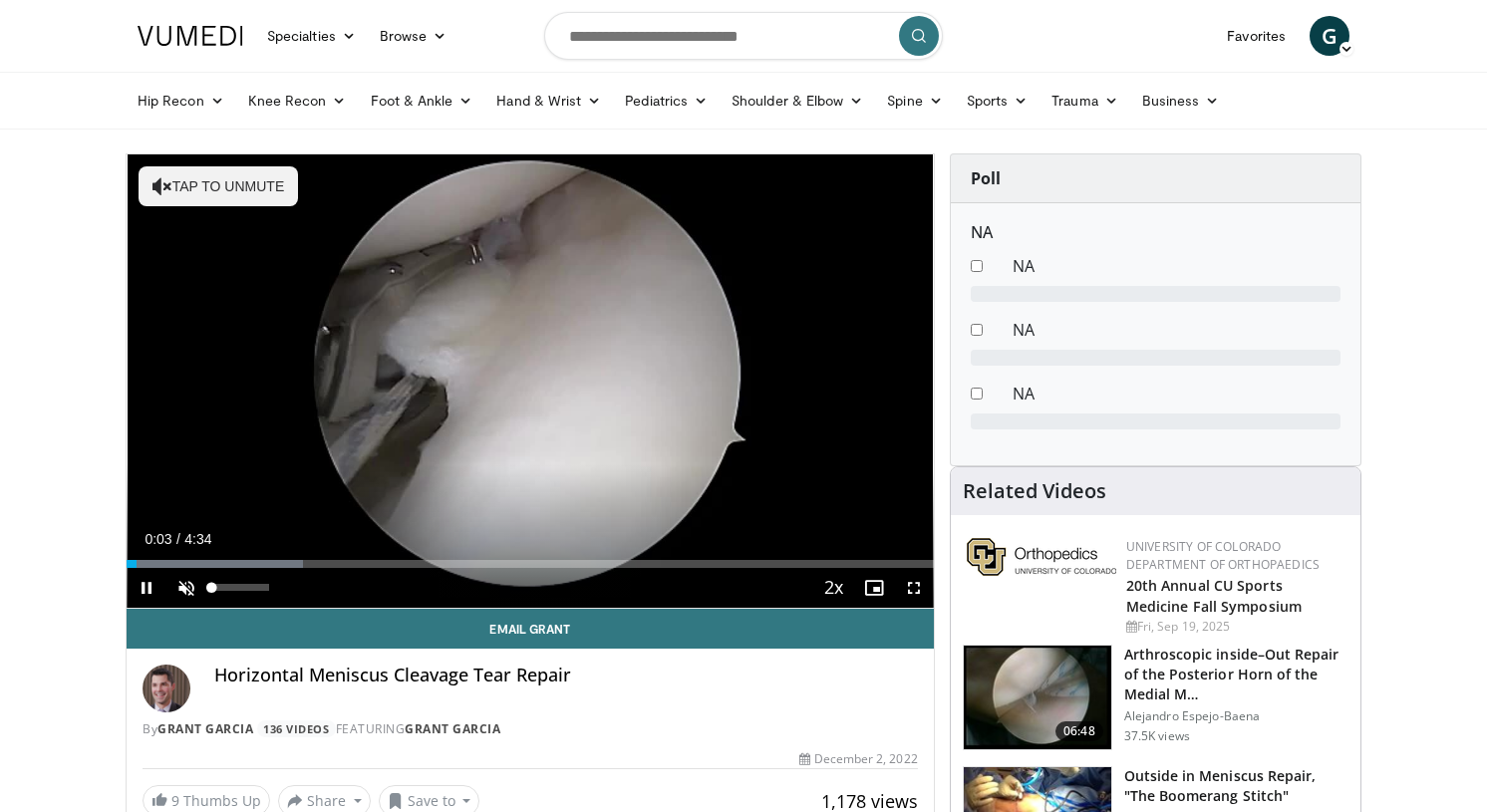 click at bounding box center [186, 588] 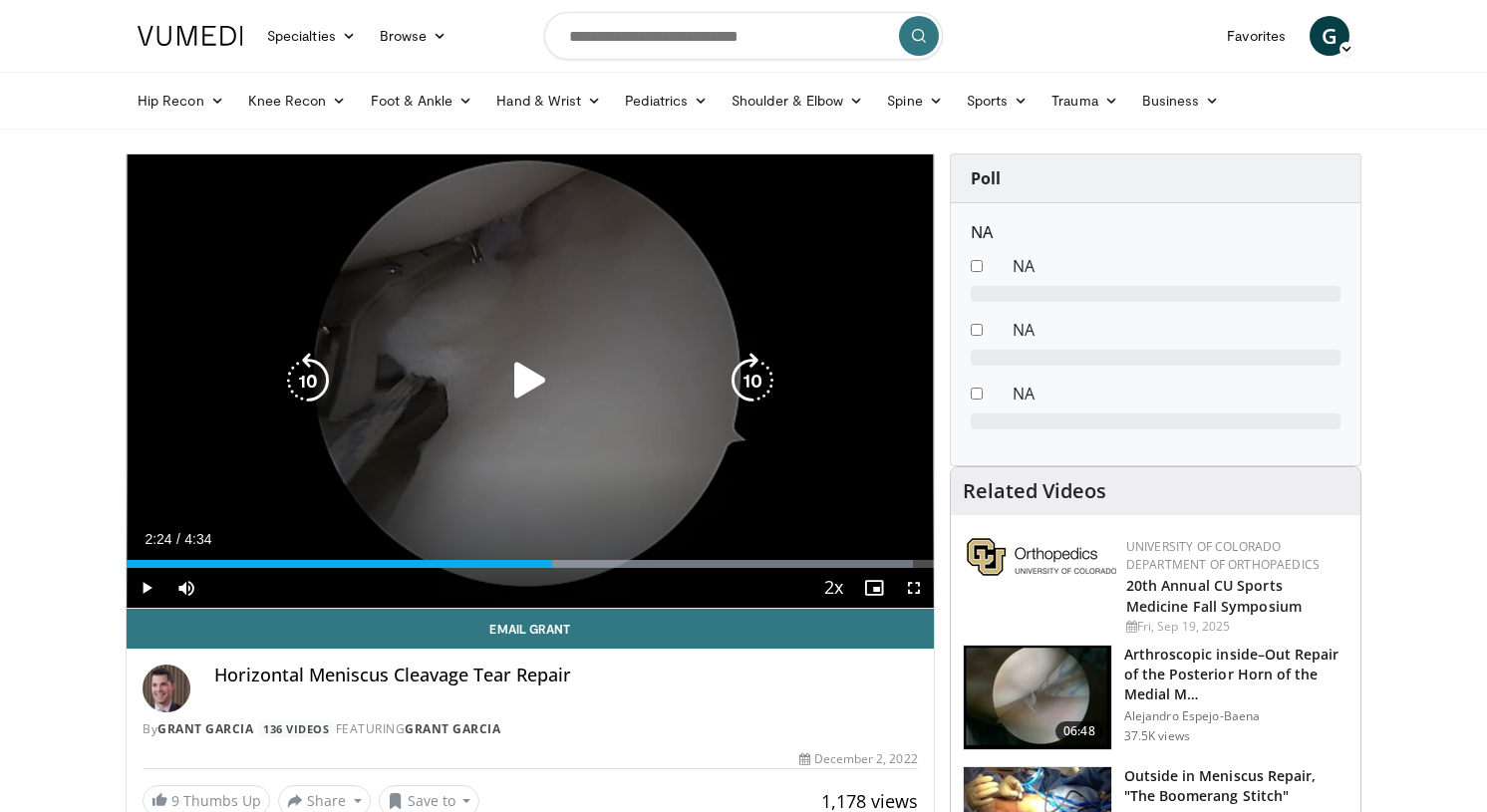 click at bounding box center [530, 381] 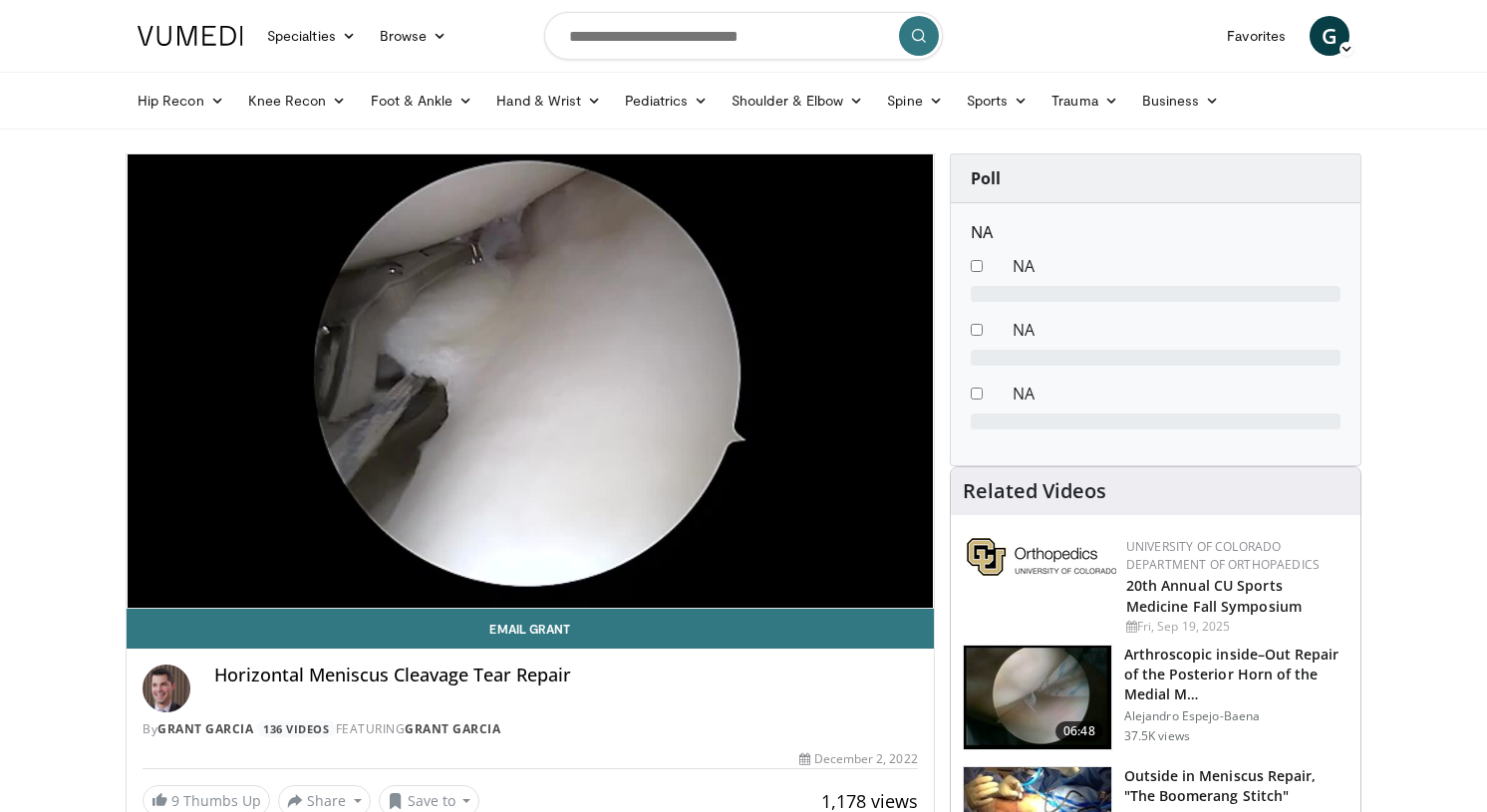 click on "10 seconds
Tap to unmute" at bounding box center (530, 381) 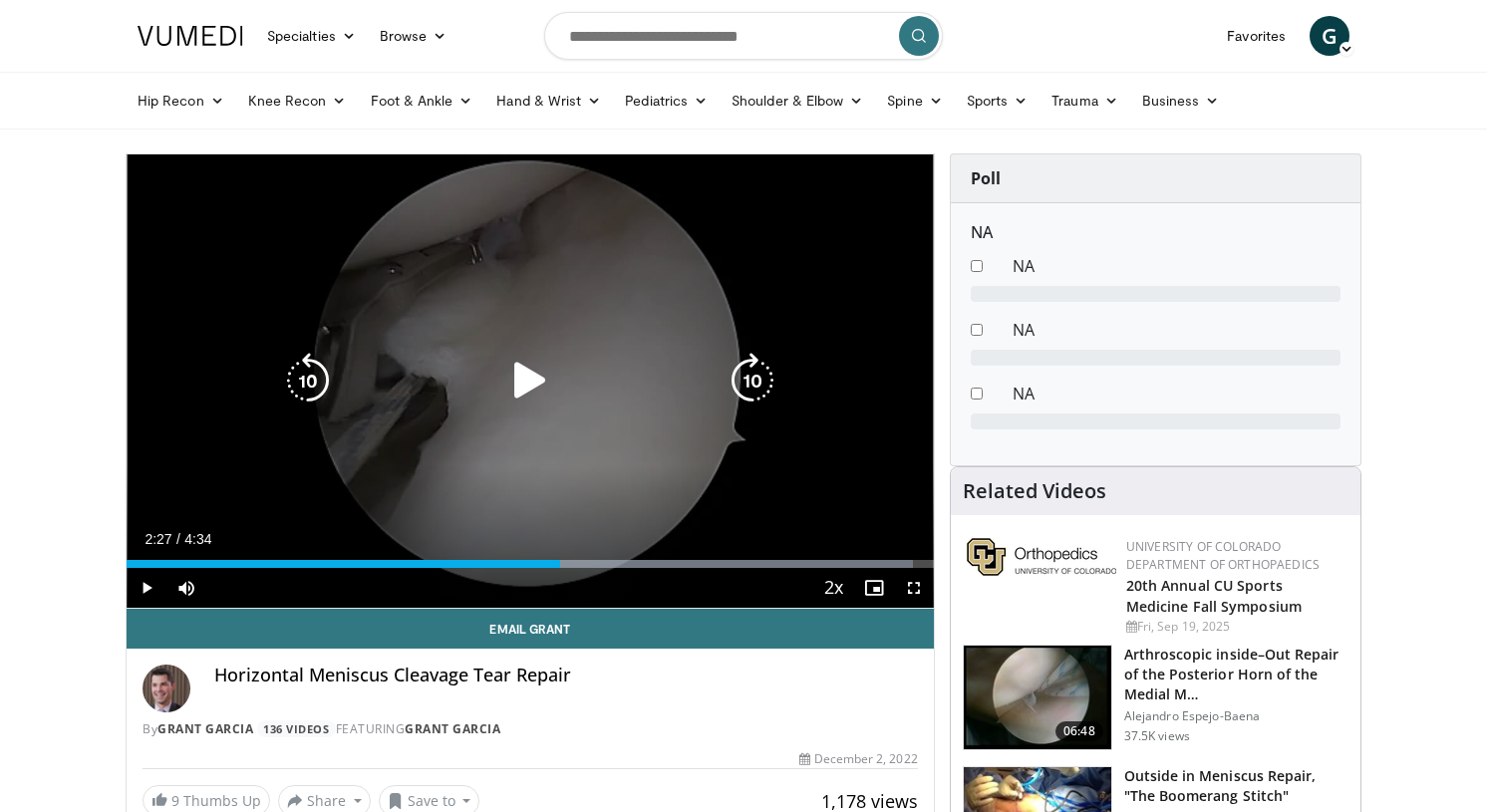 click at bounding box center [530, 381] 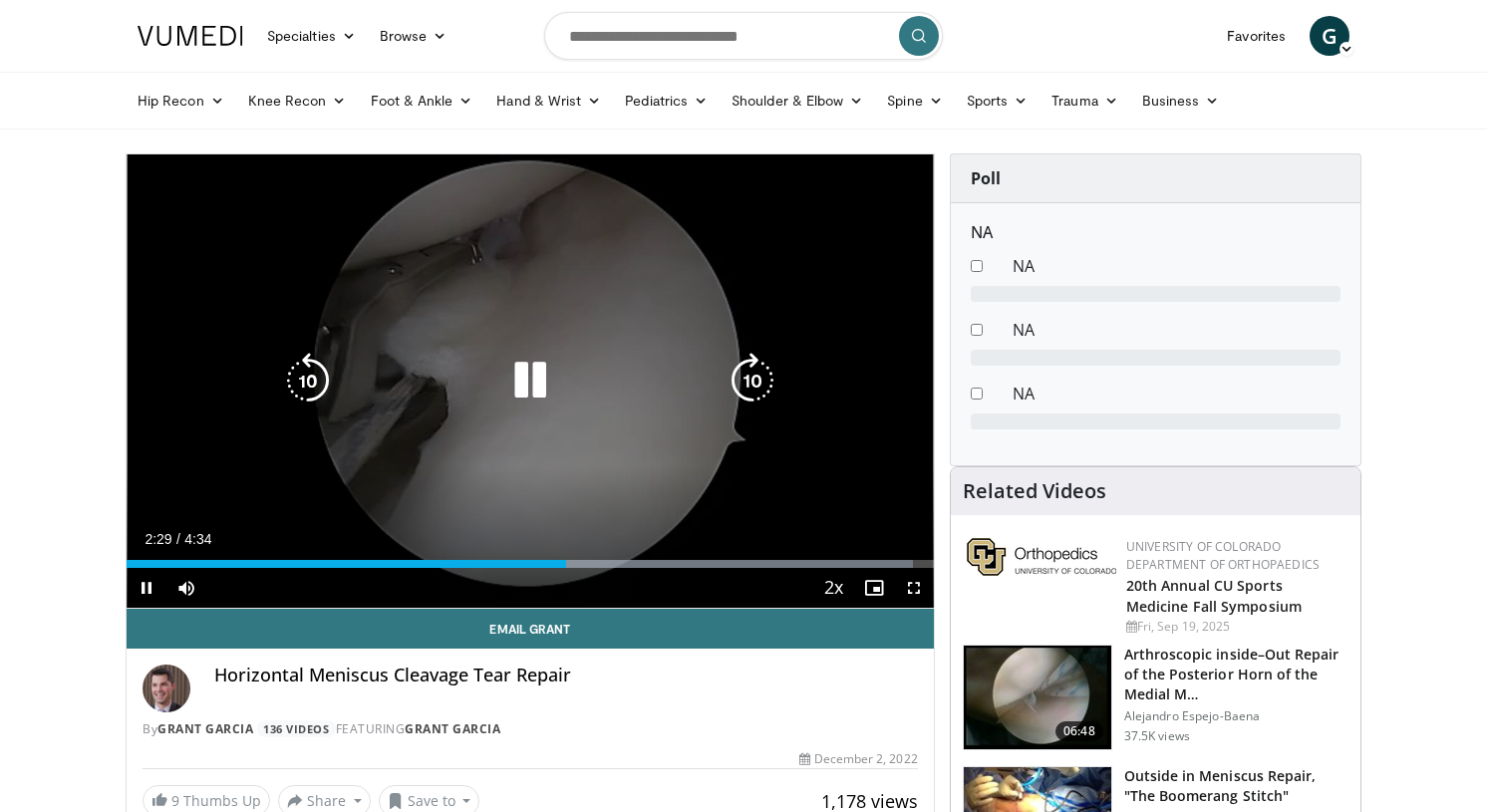 click at bounding box center [530, 381] 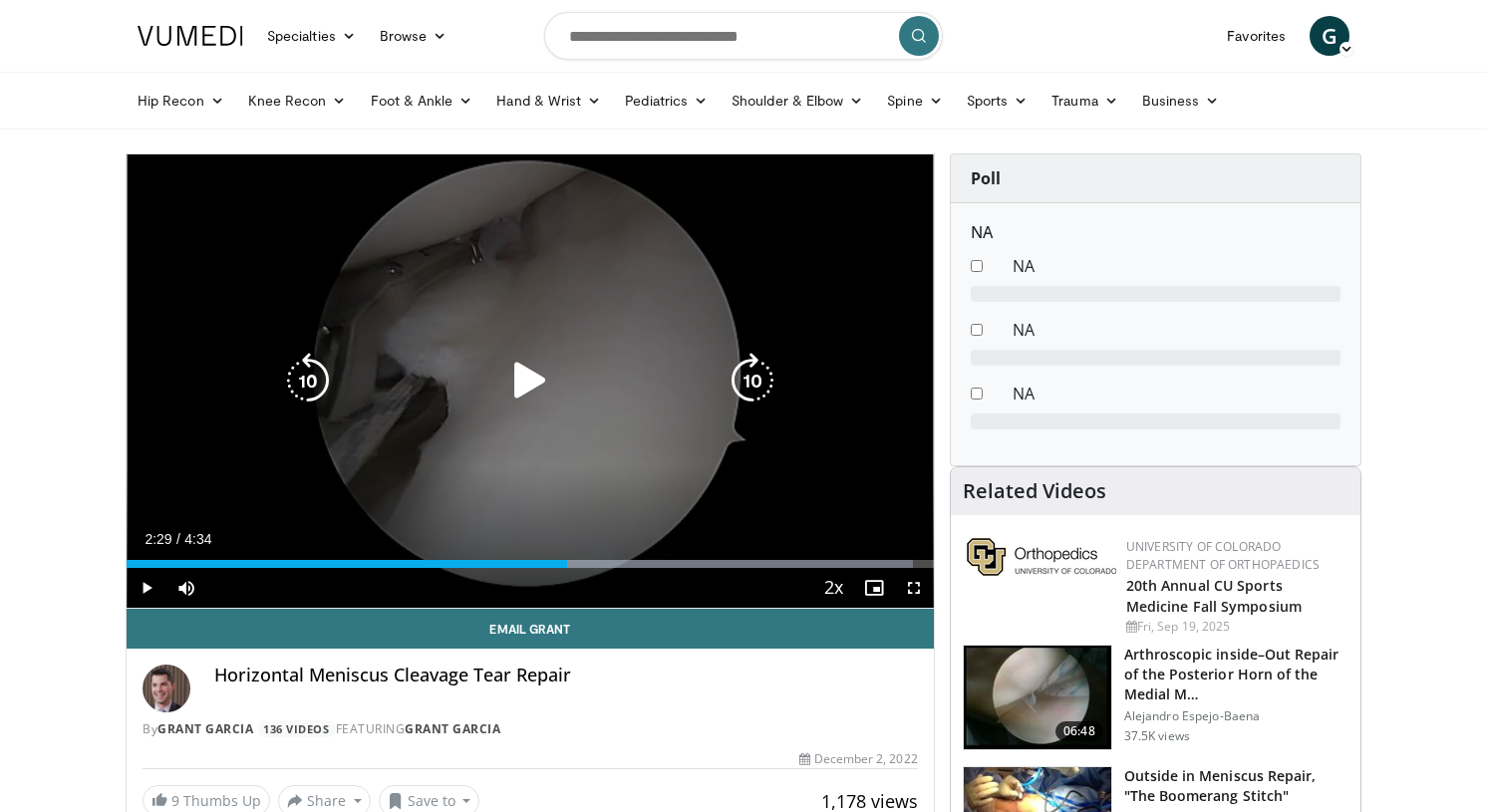 click at bounding box center [530, 381] 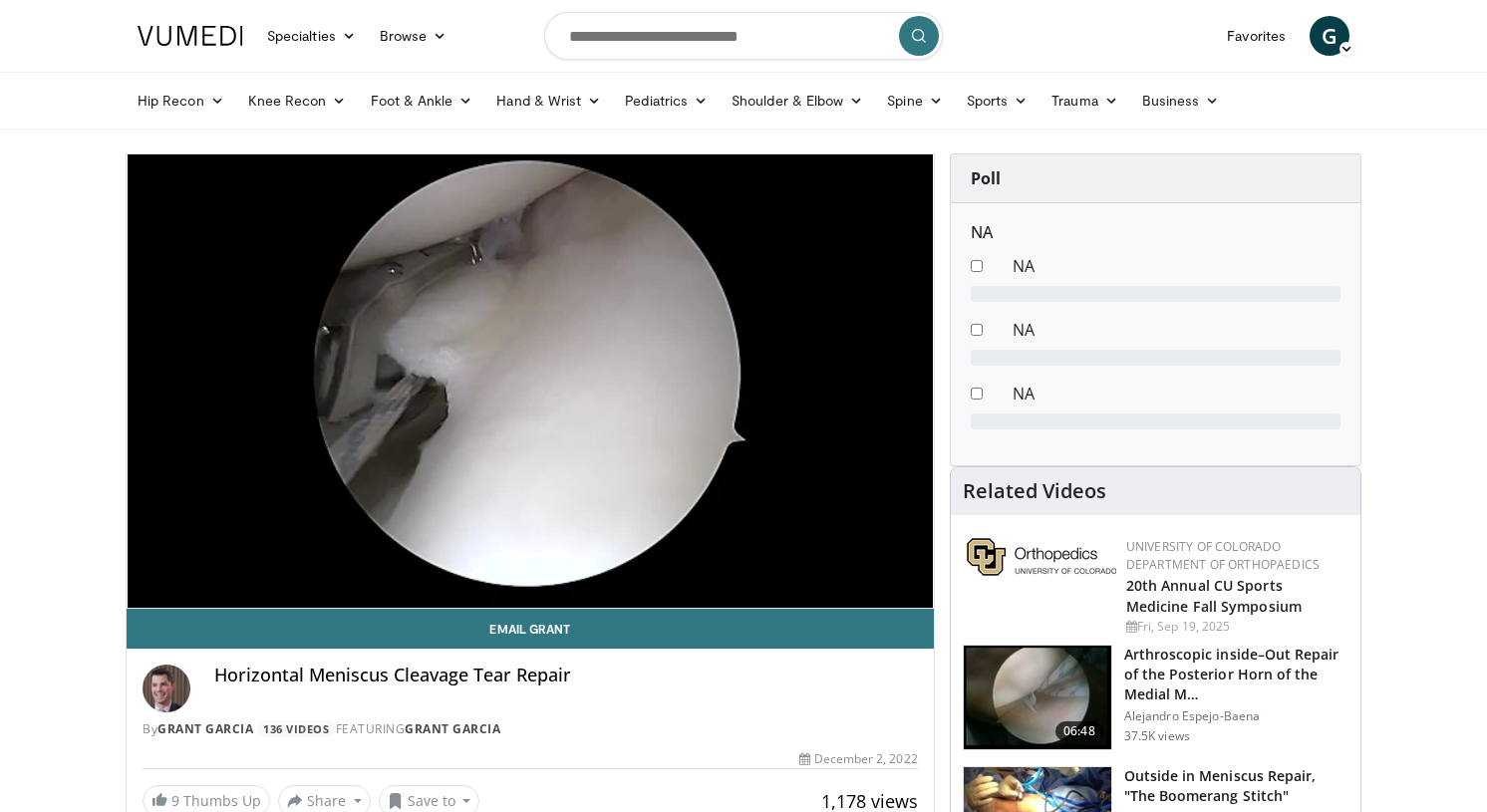 click on "10 seconds
Tap to unmute" at bounding box center [530, 381] 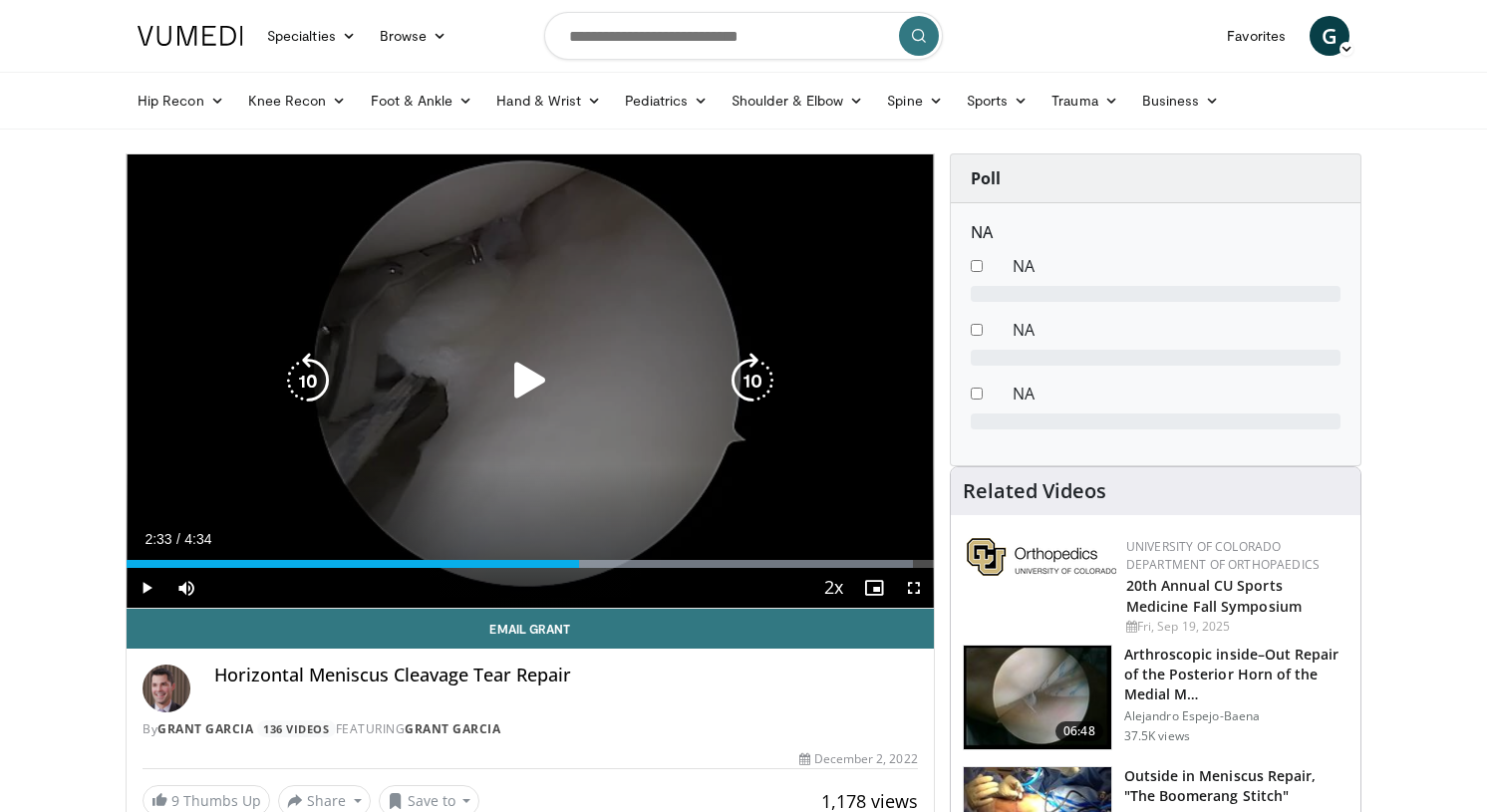 click on "10 seconds
Tap to unmute" at bounding box center (530, 381) 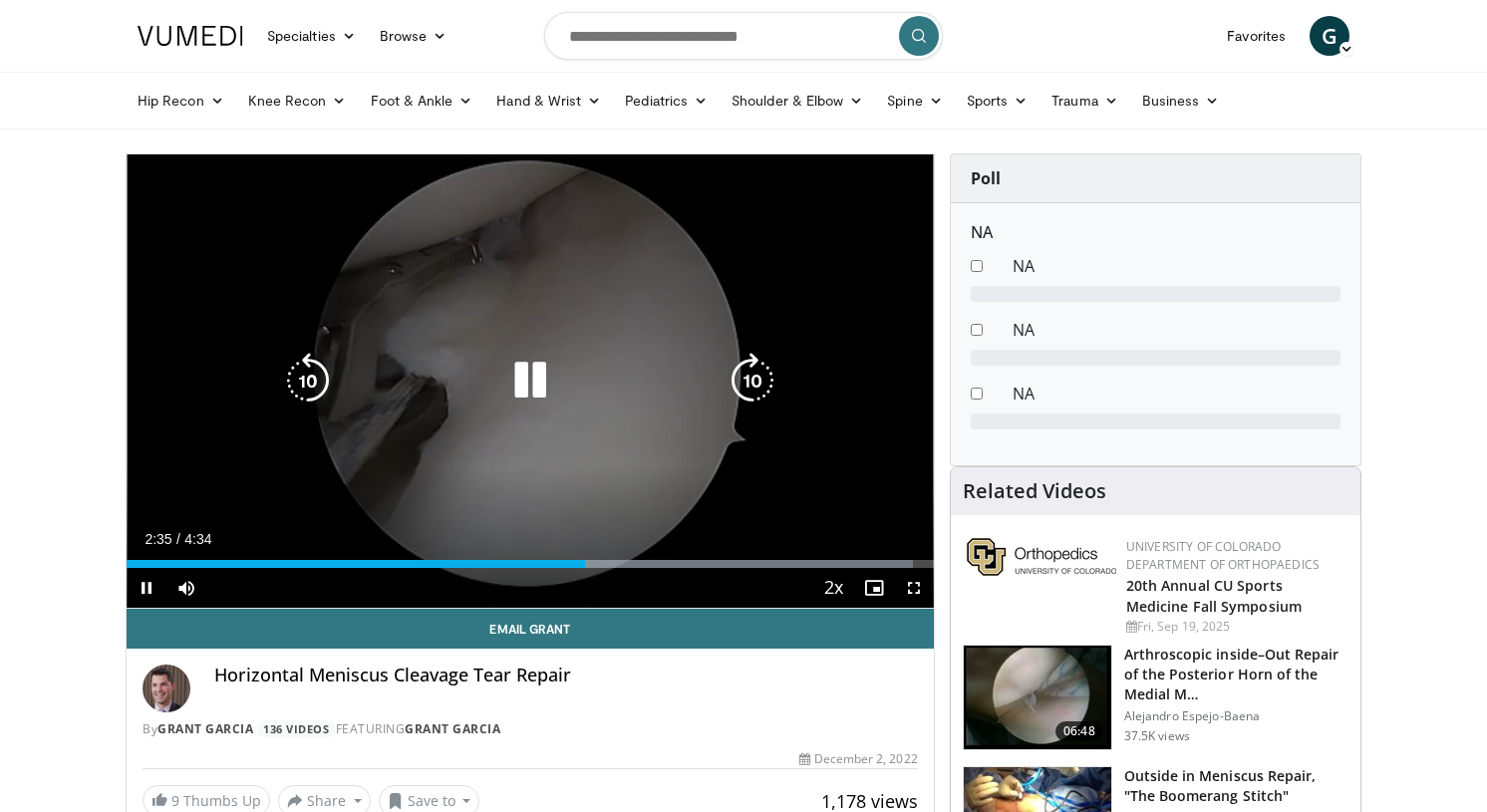 click on "10 seconds
Tap to unmute" at bounding box center (530, 381) 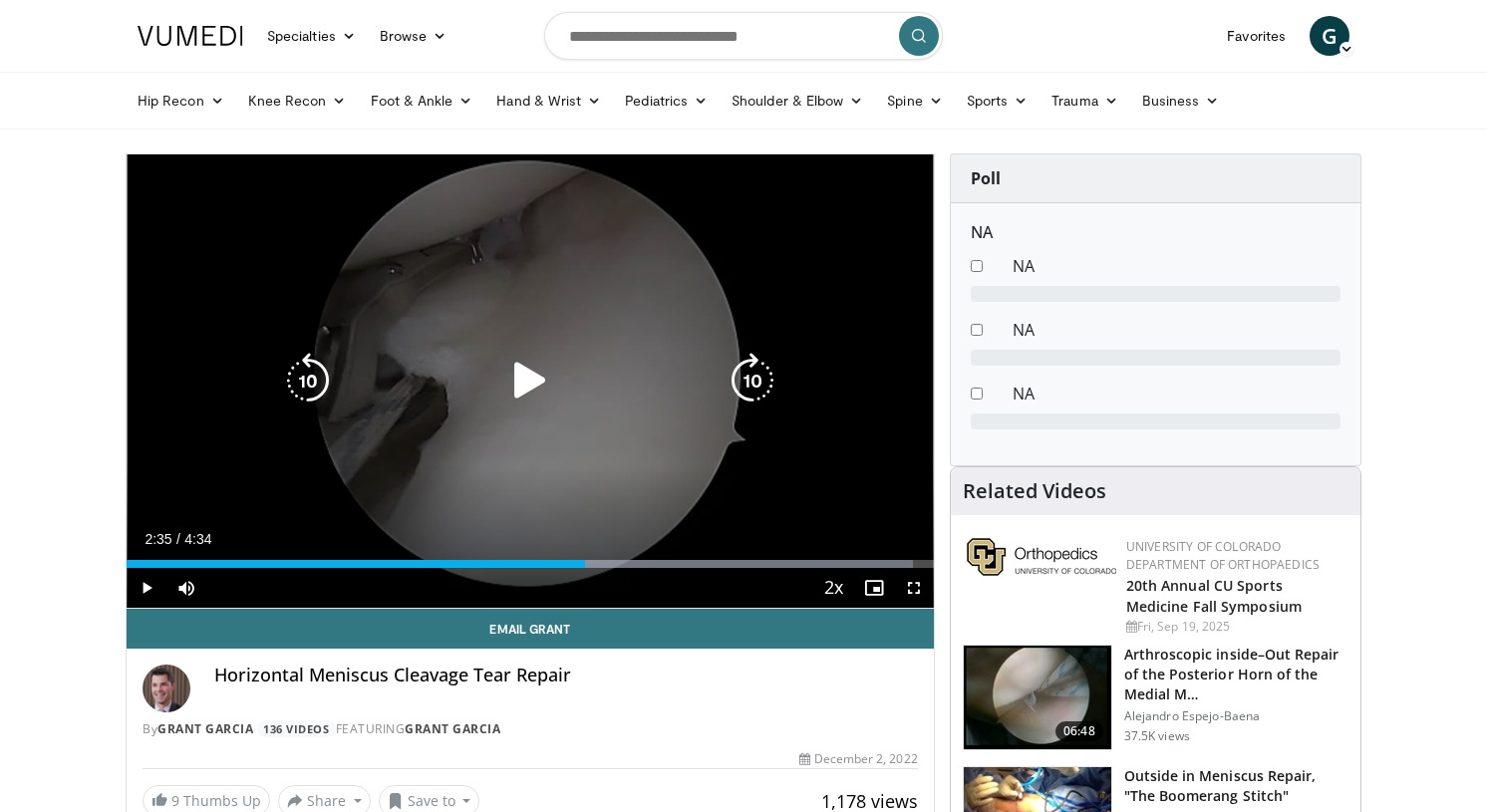 click on "10 seconds
Tap to unmute" at bounding box center [530, 381] 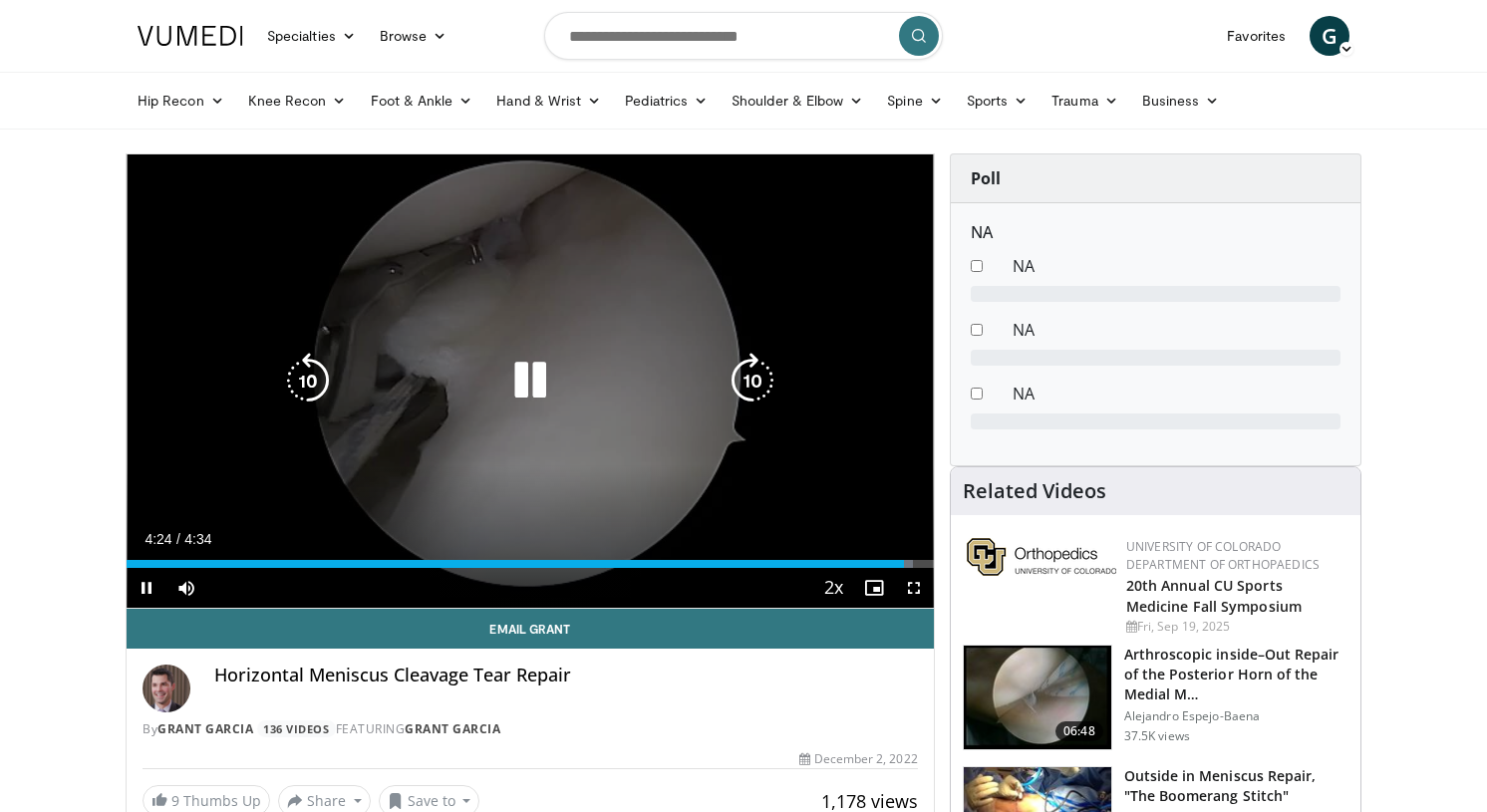 click at bounding box center (530, 381) 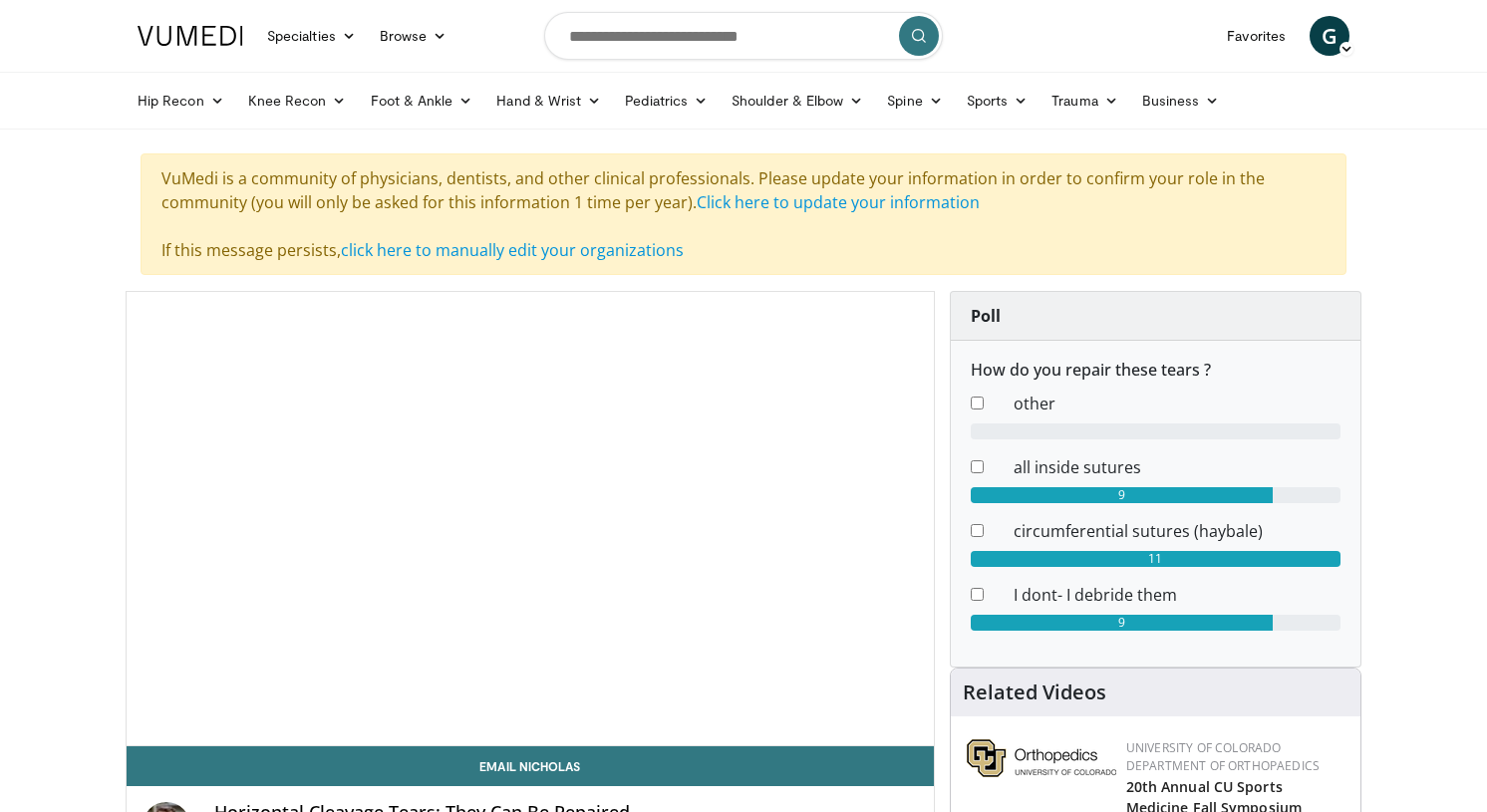scroll, scrollTop: 0, scrollLeft: 0, axis: both 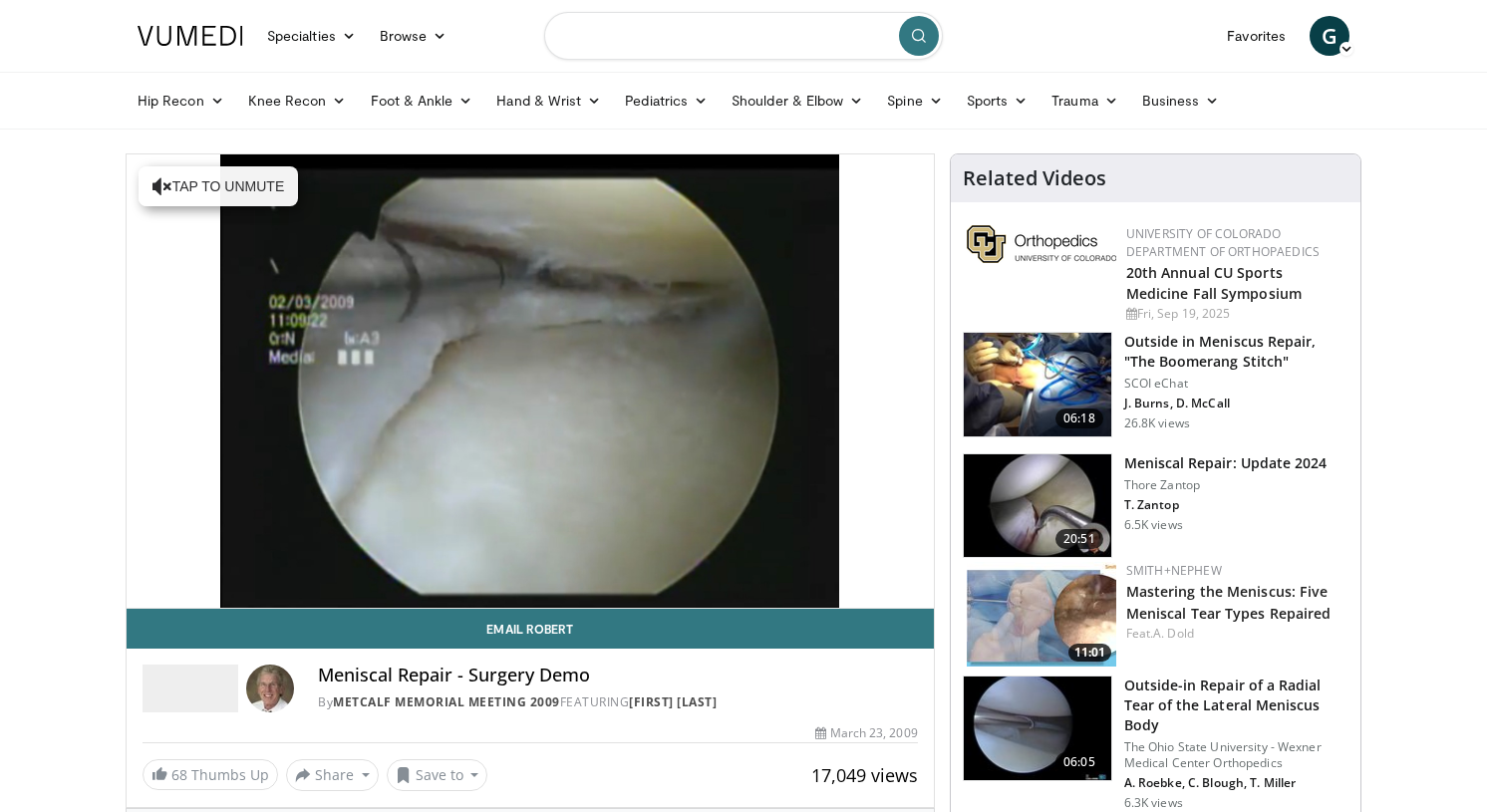 click at bounding box center (744, 36) 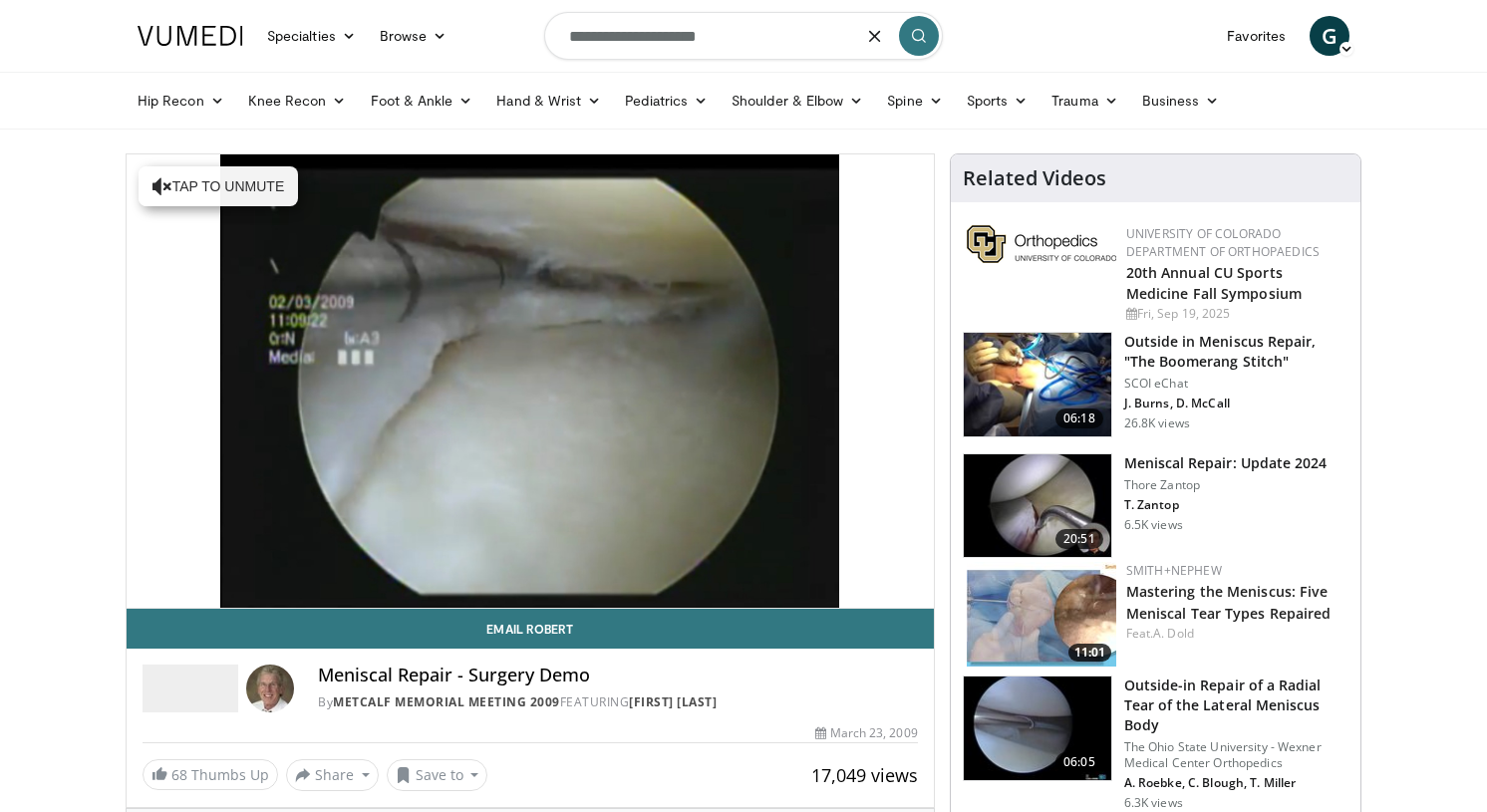 type on "**********" 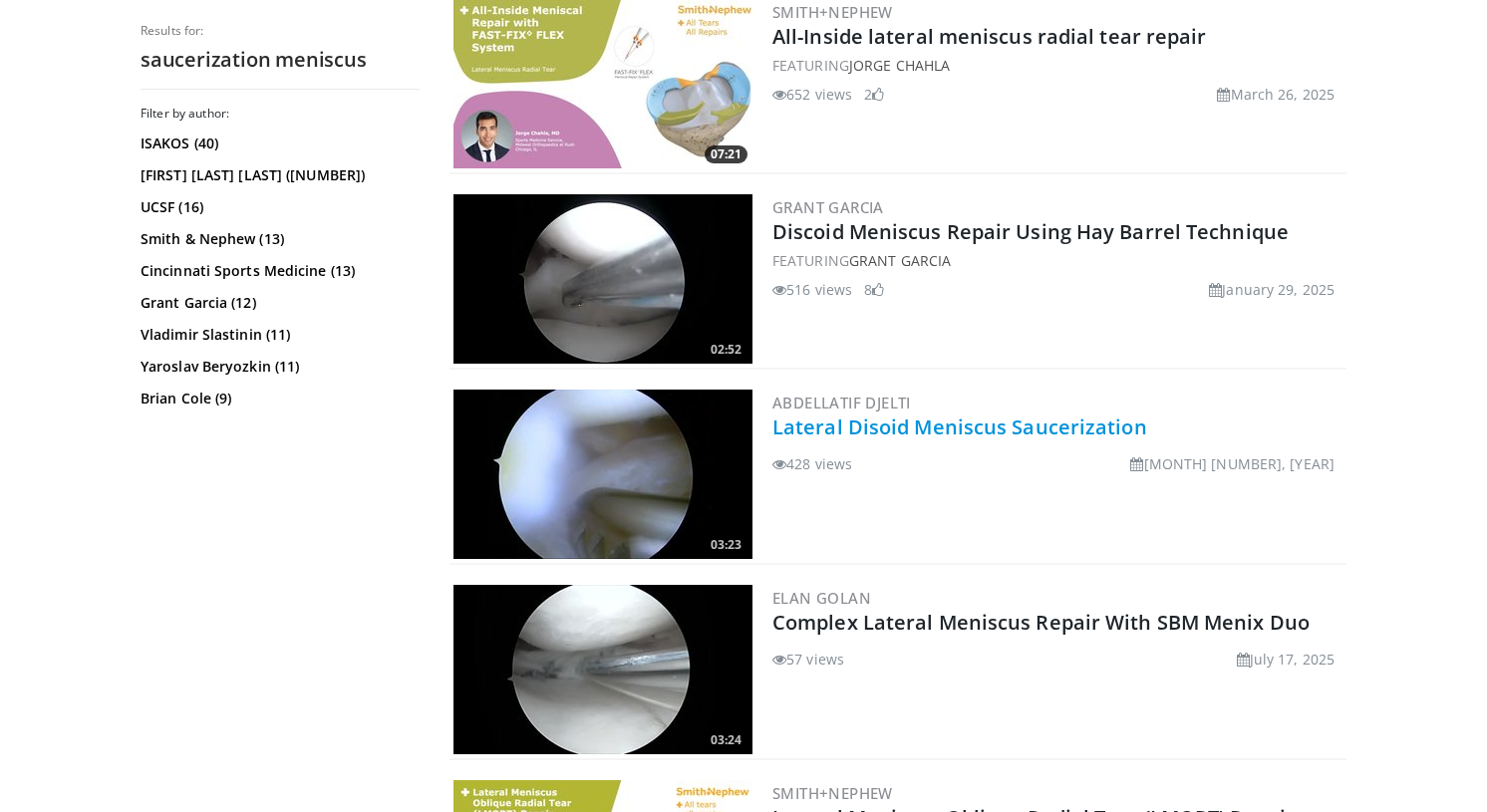 scroll, scrollTop: 1008, scrollLeft: 0, axis: vertical 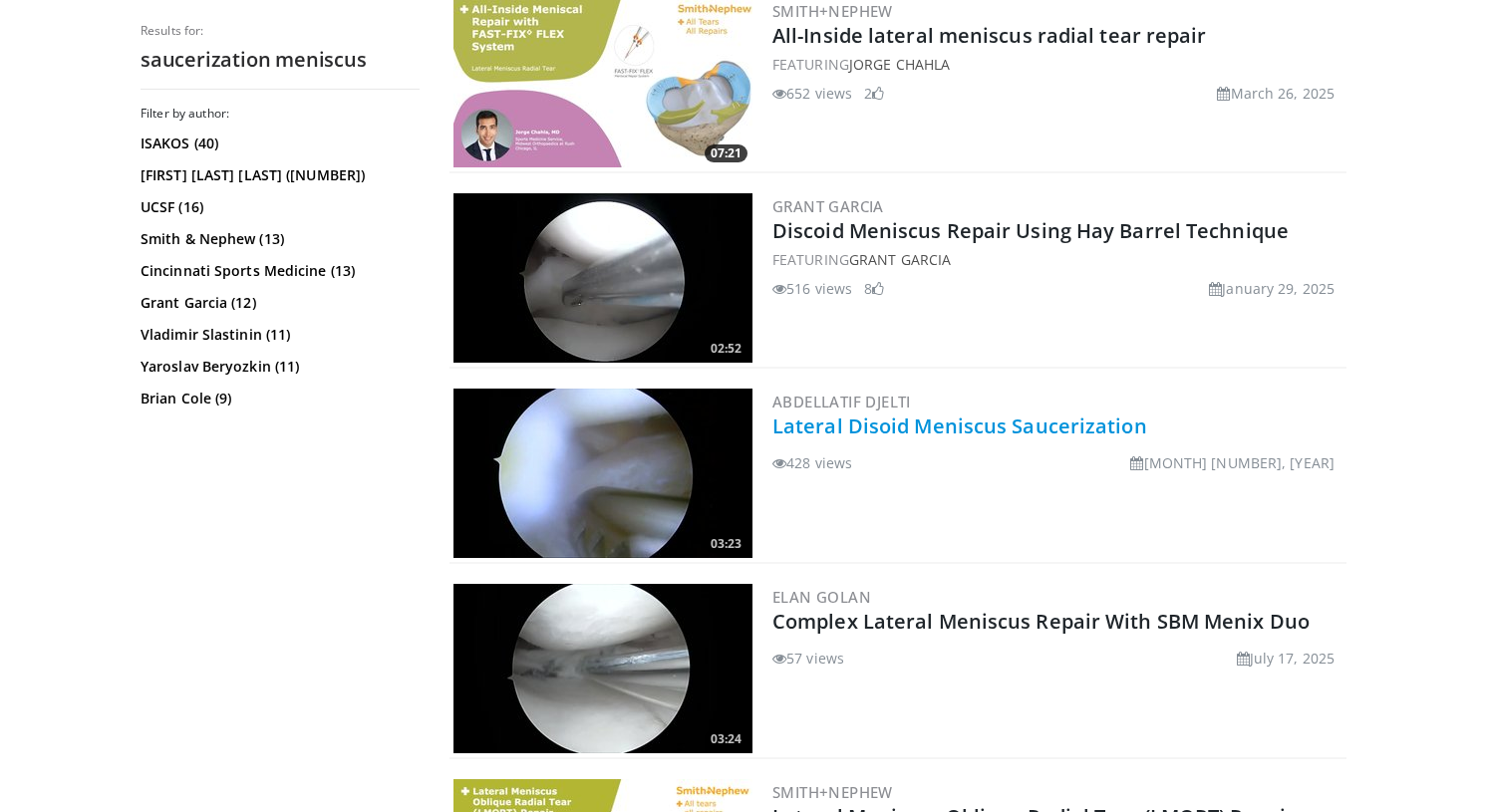 click on "Lateral Disoid Meniscus Saucerization" at bounding box center (960, 425) 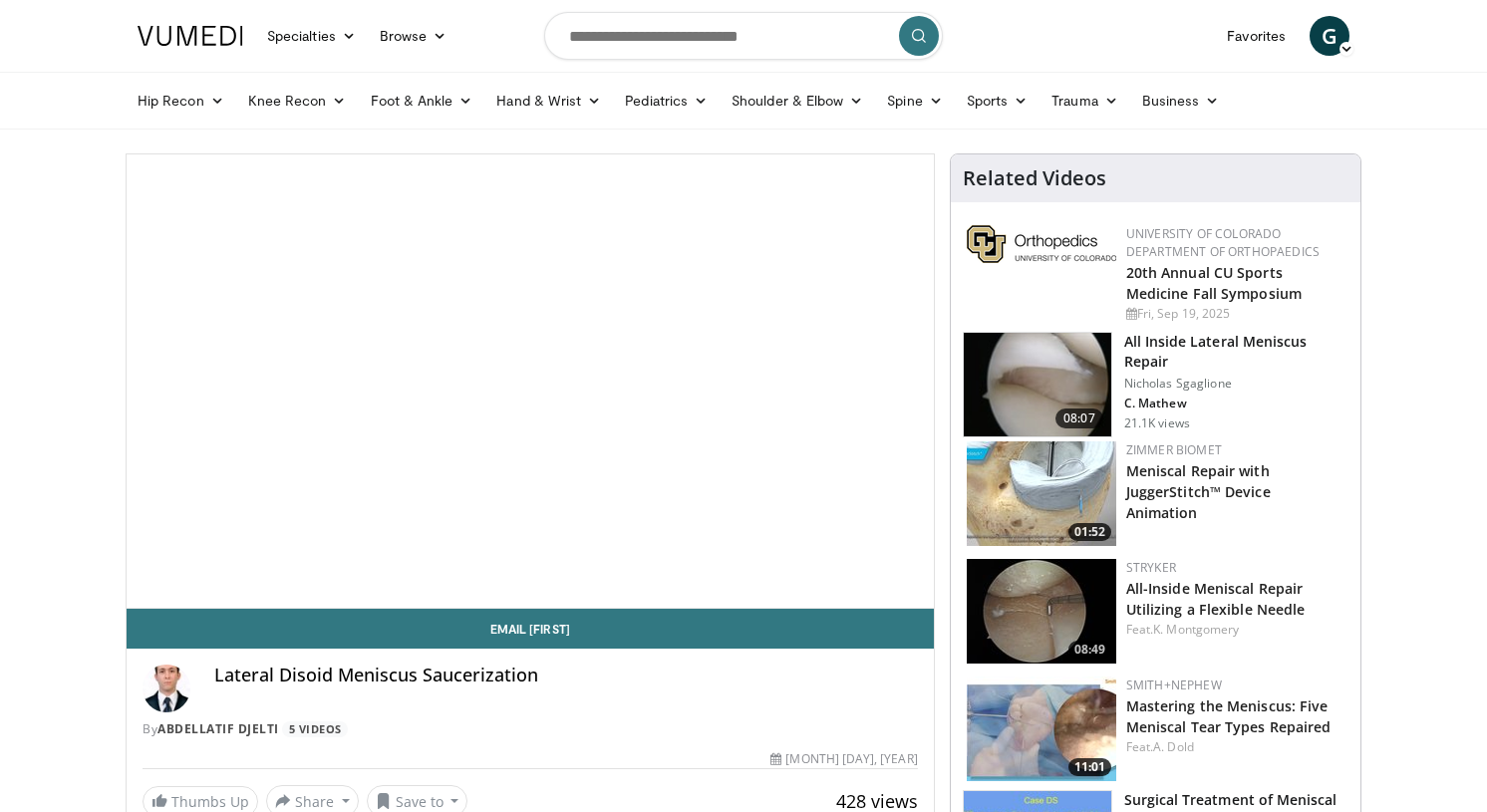 scroll, scrollTop: 0, scrollLeft: 0, axis: both 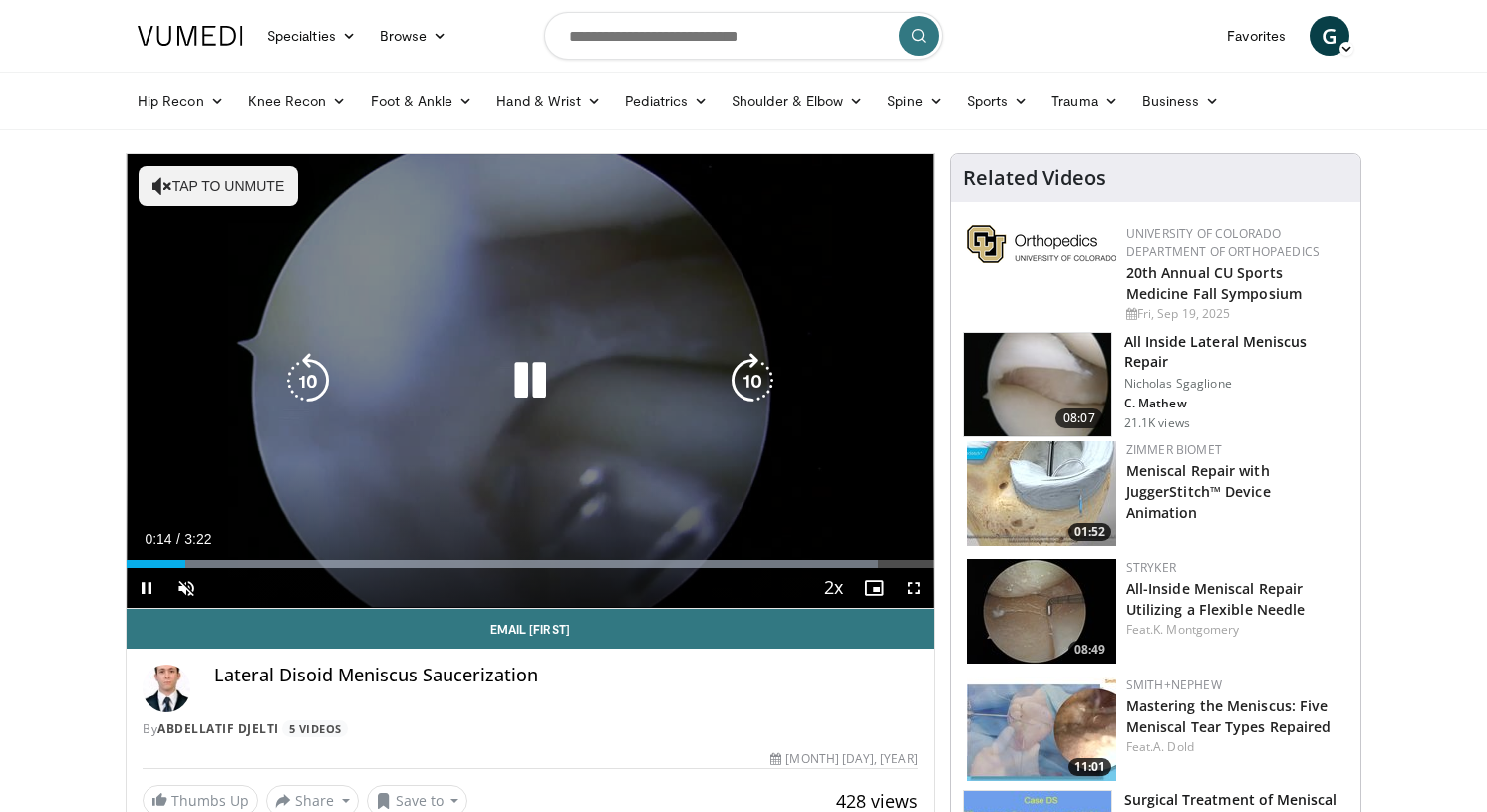 click on "10 seconds
Tap to unmute" at bounding box center [530, 381] 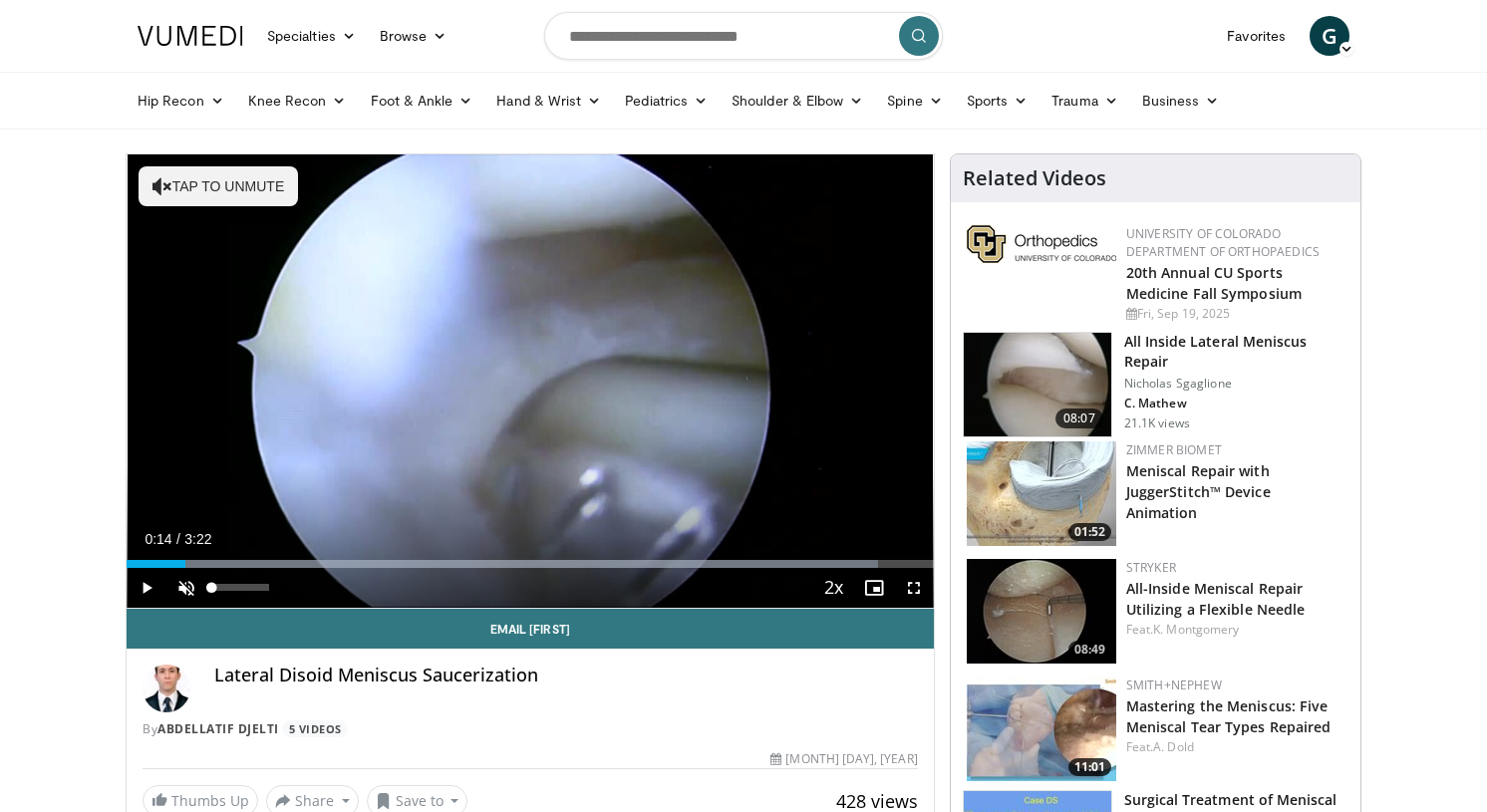 click at bounding box center [186, 588] 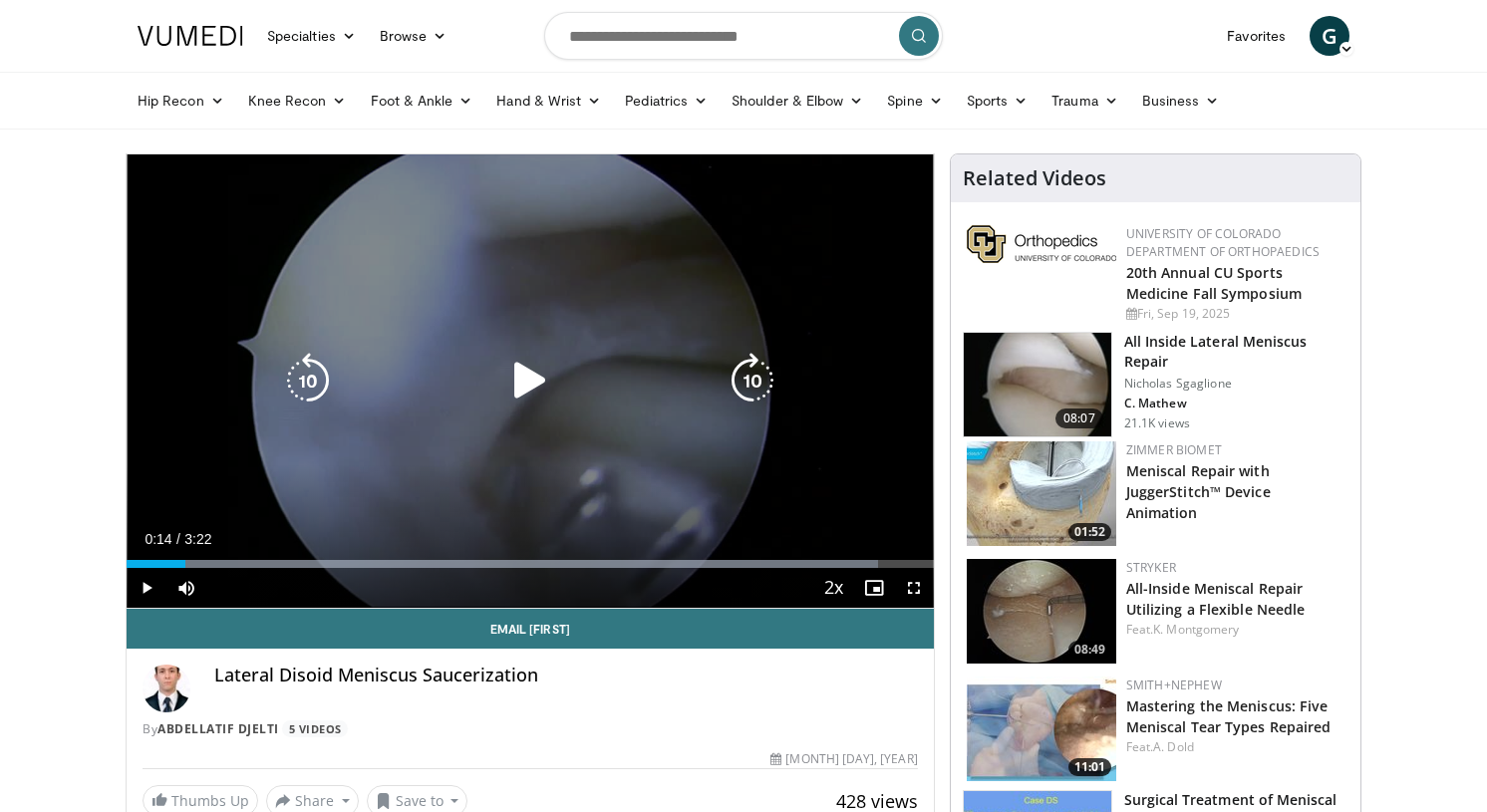 click on "10 seconds
Tap to unmute" at bounding box center [530, 381] 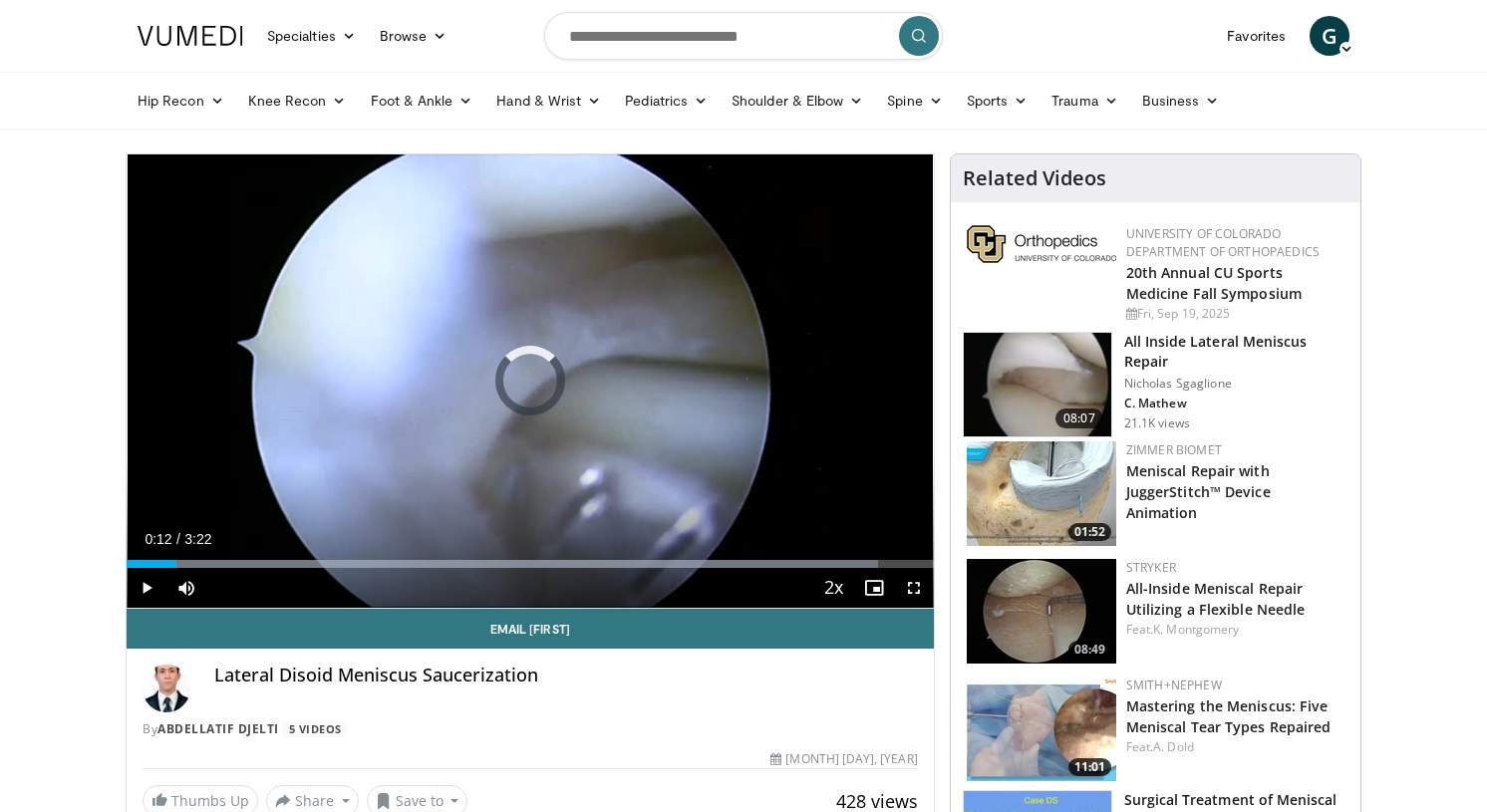 drag, startPoint x: 170, startPoint y: 555, endPoint x: 107, endPoint y: 555, distance: 63 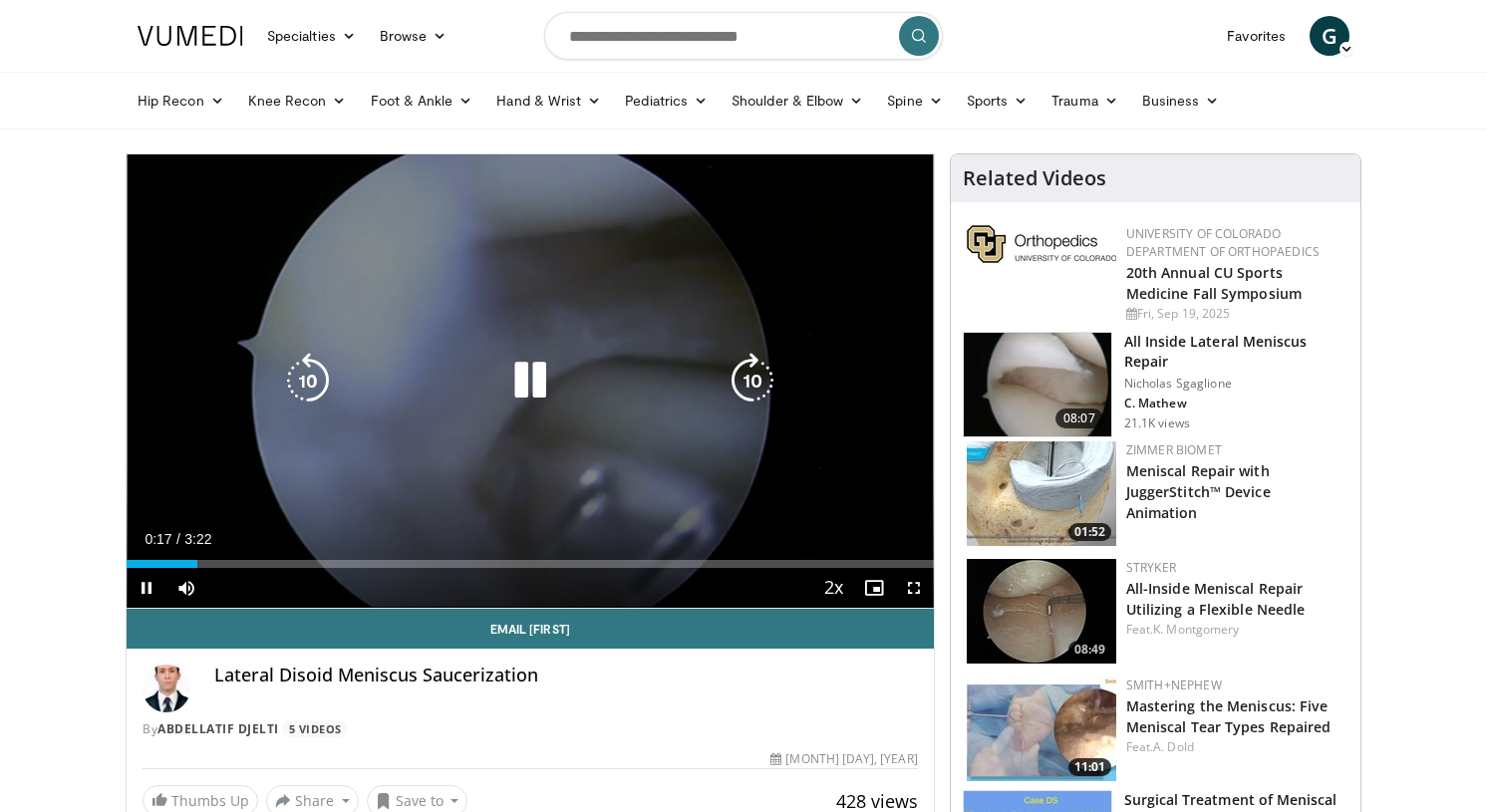 click at bounding box center (530, 381) 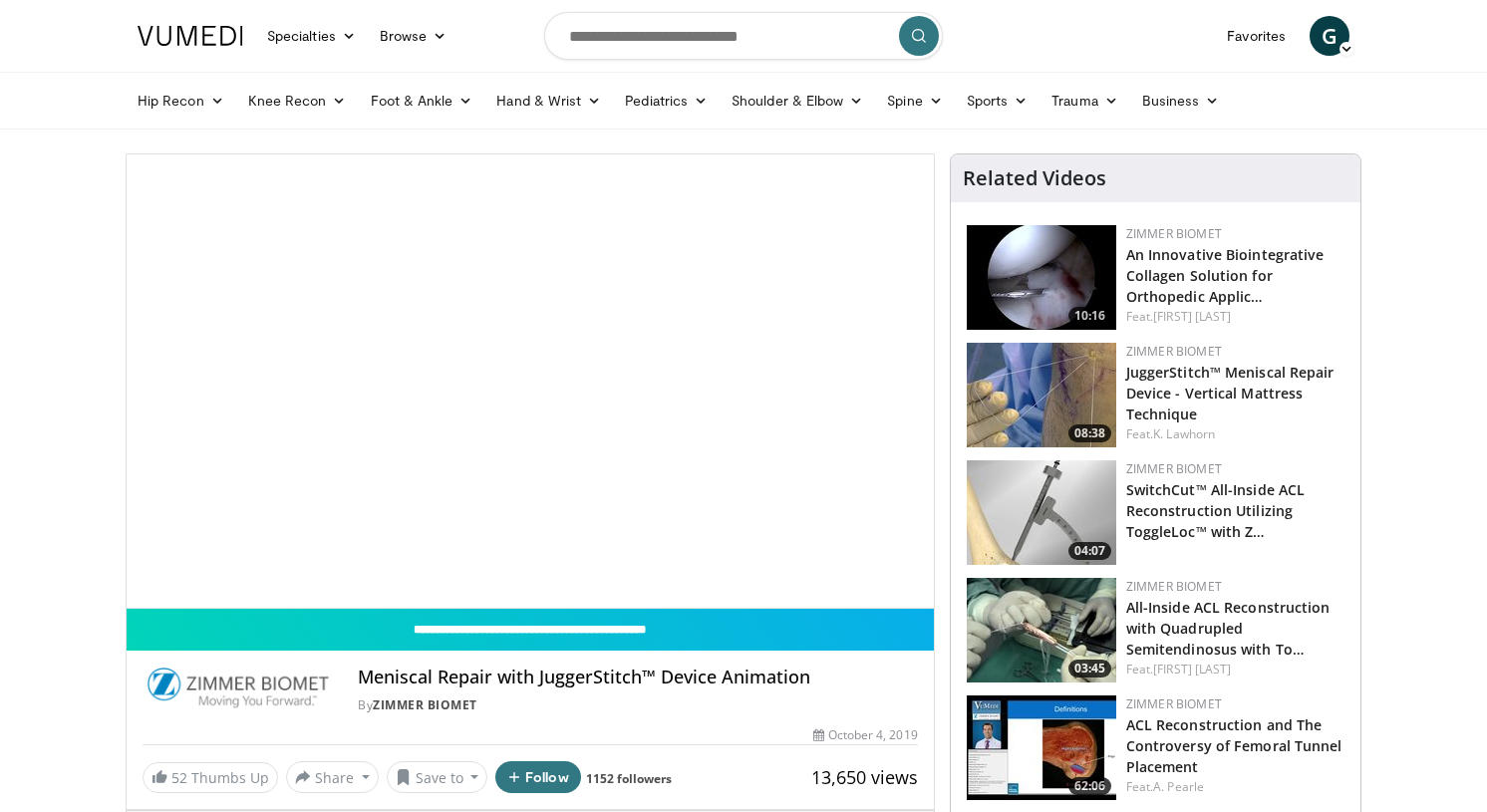scroll, scrollTop: 0, scrollLeft: 0, axis: both 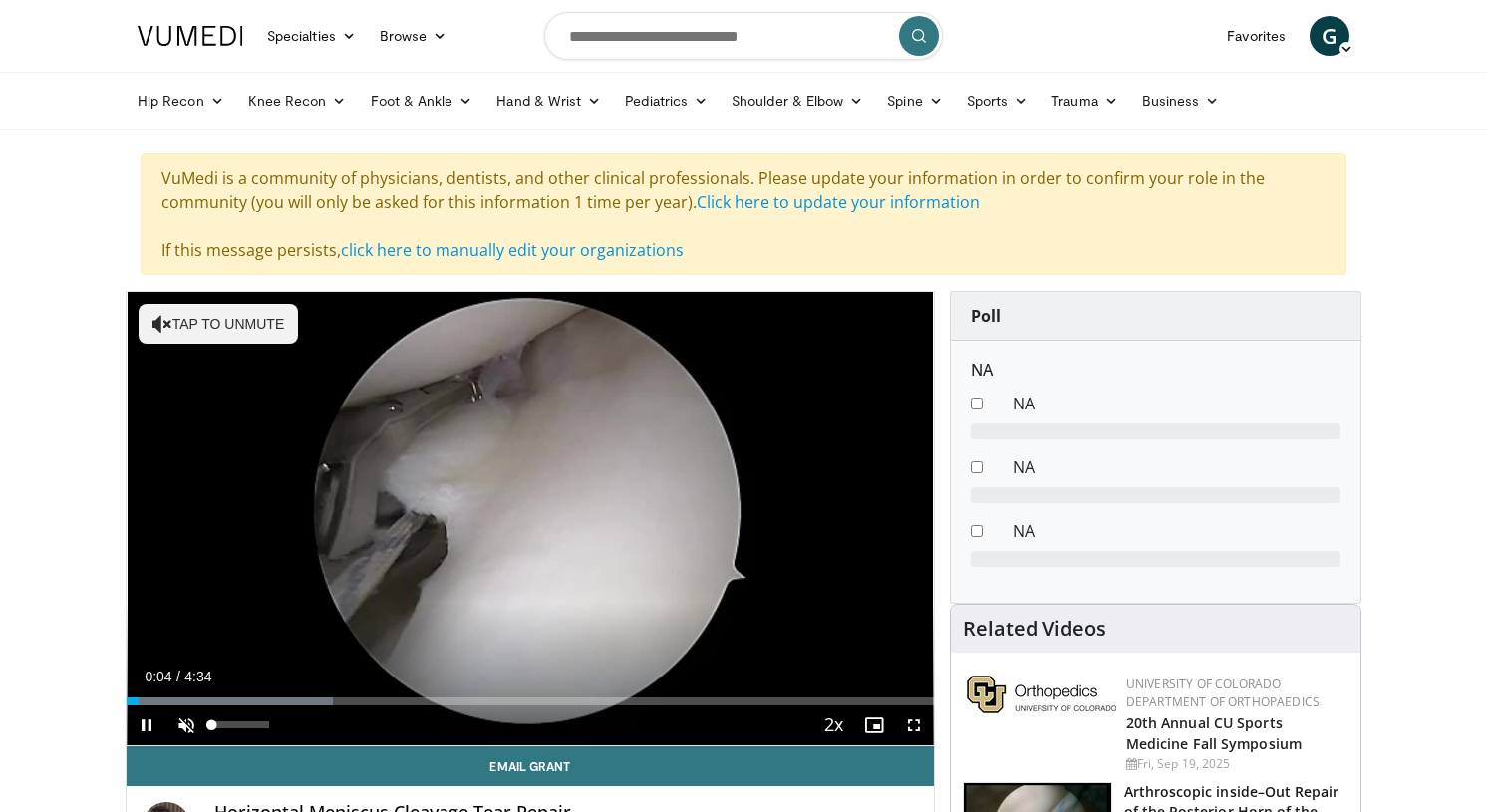 click at bounding box center (186, 725) 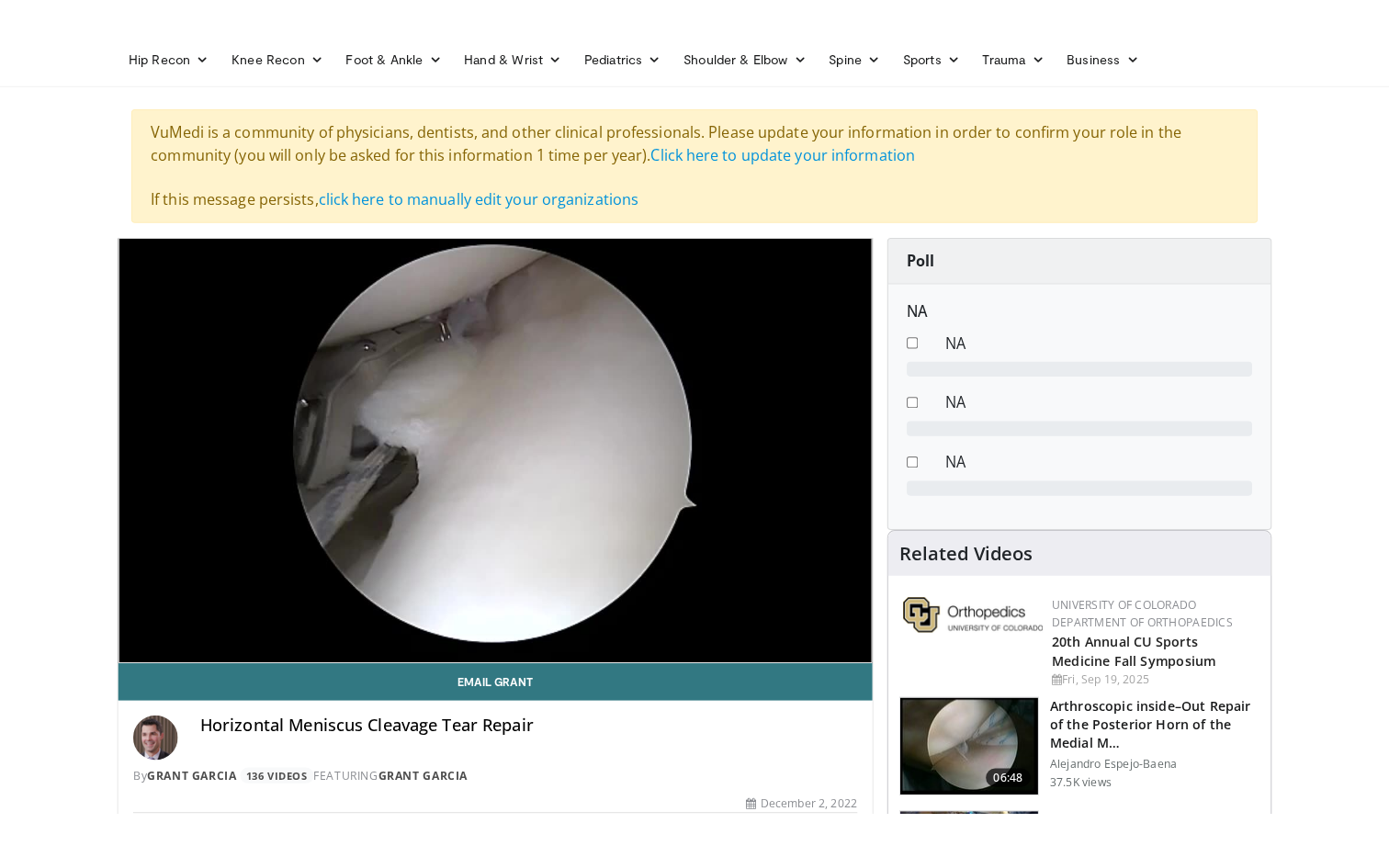 scroll, scrollTop: 99, scrollLeft: 0, axis: vertical 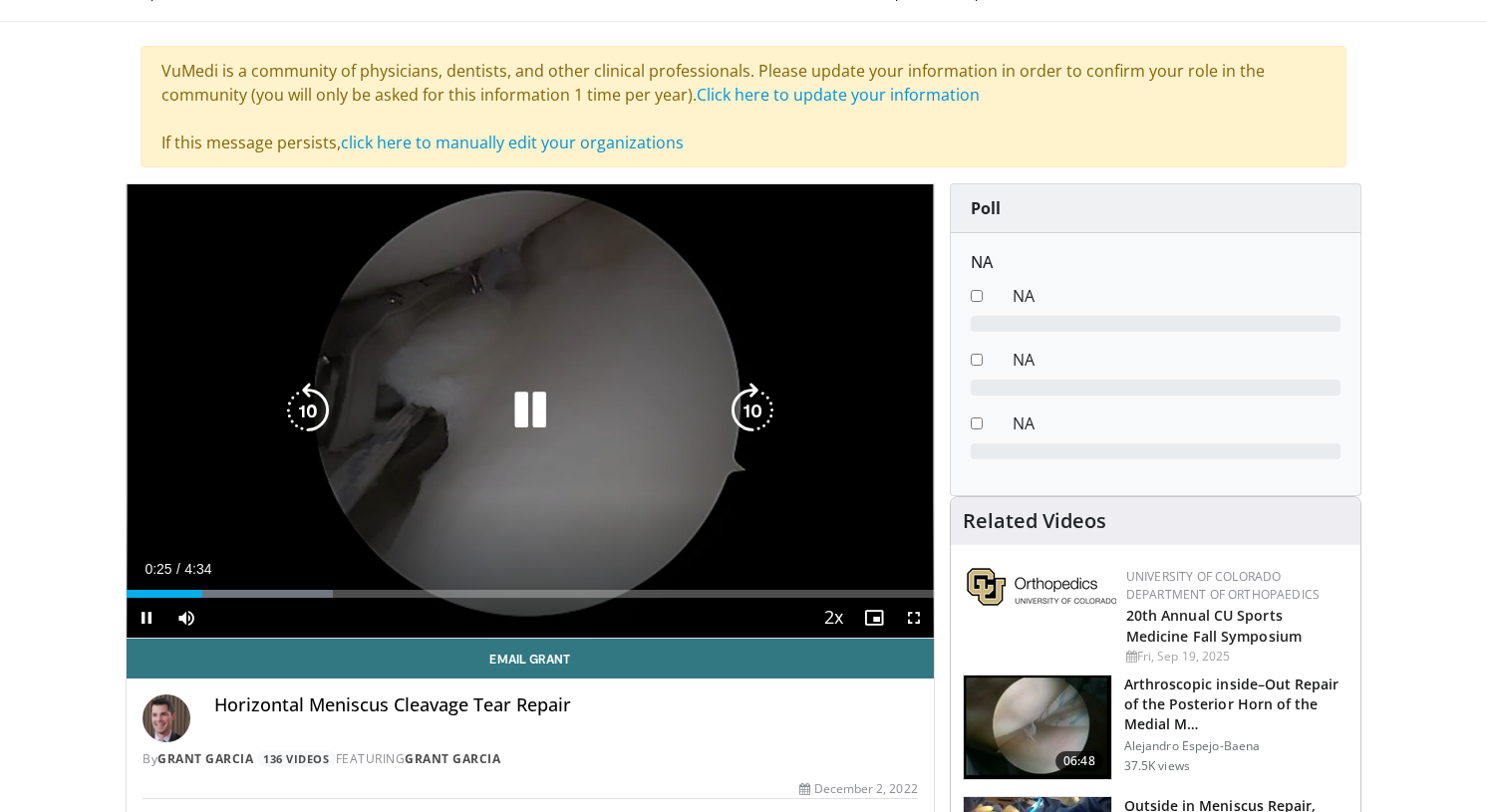 click at bounding box center (530, 410) 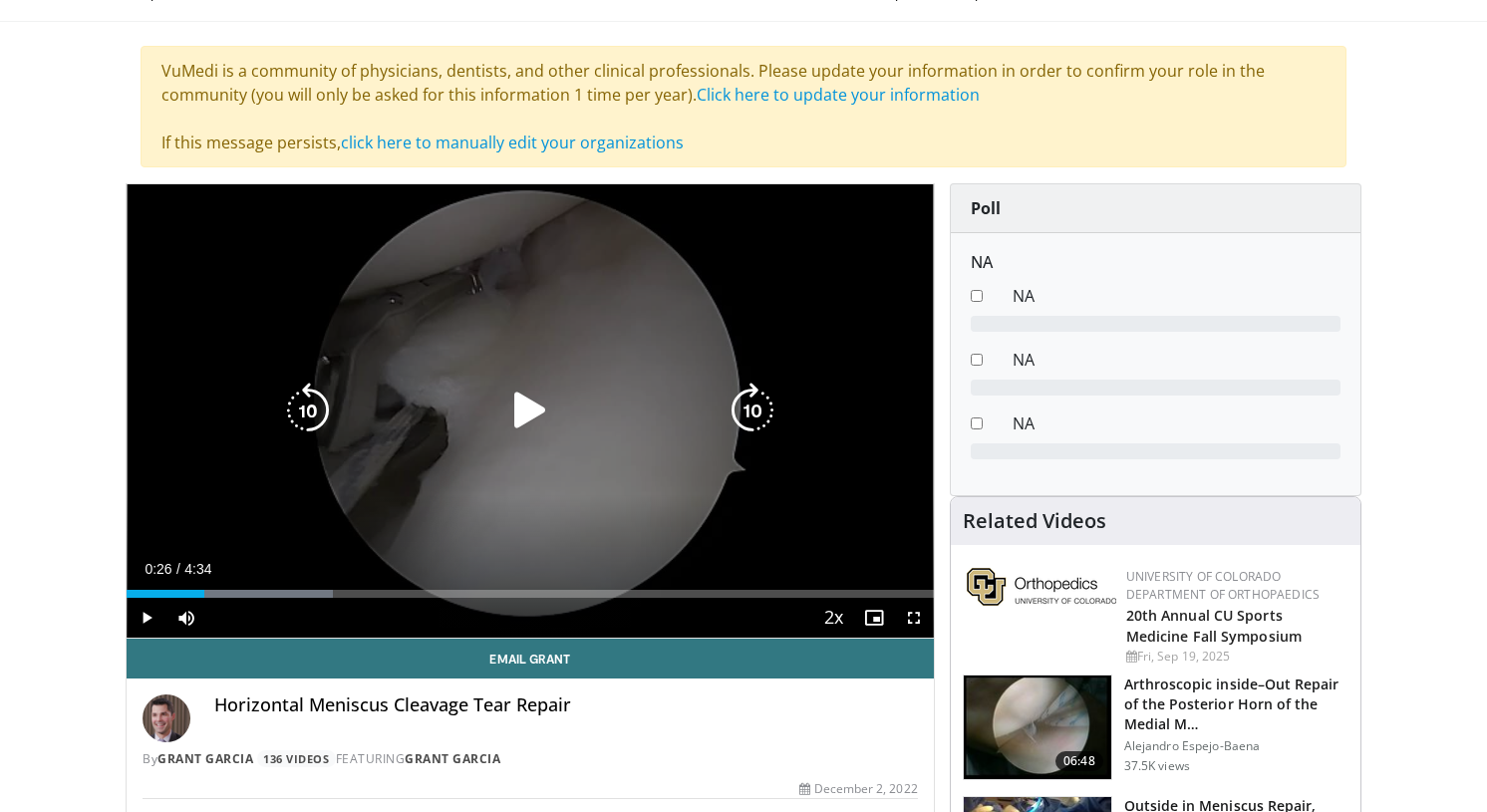click at bounding box center (530, 410) 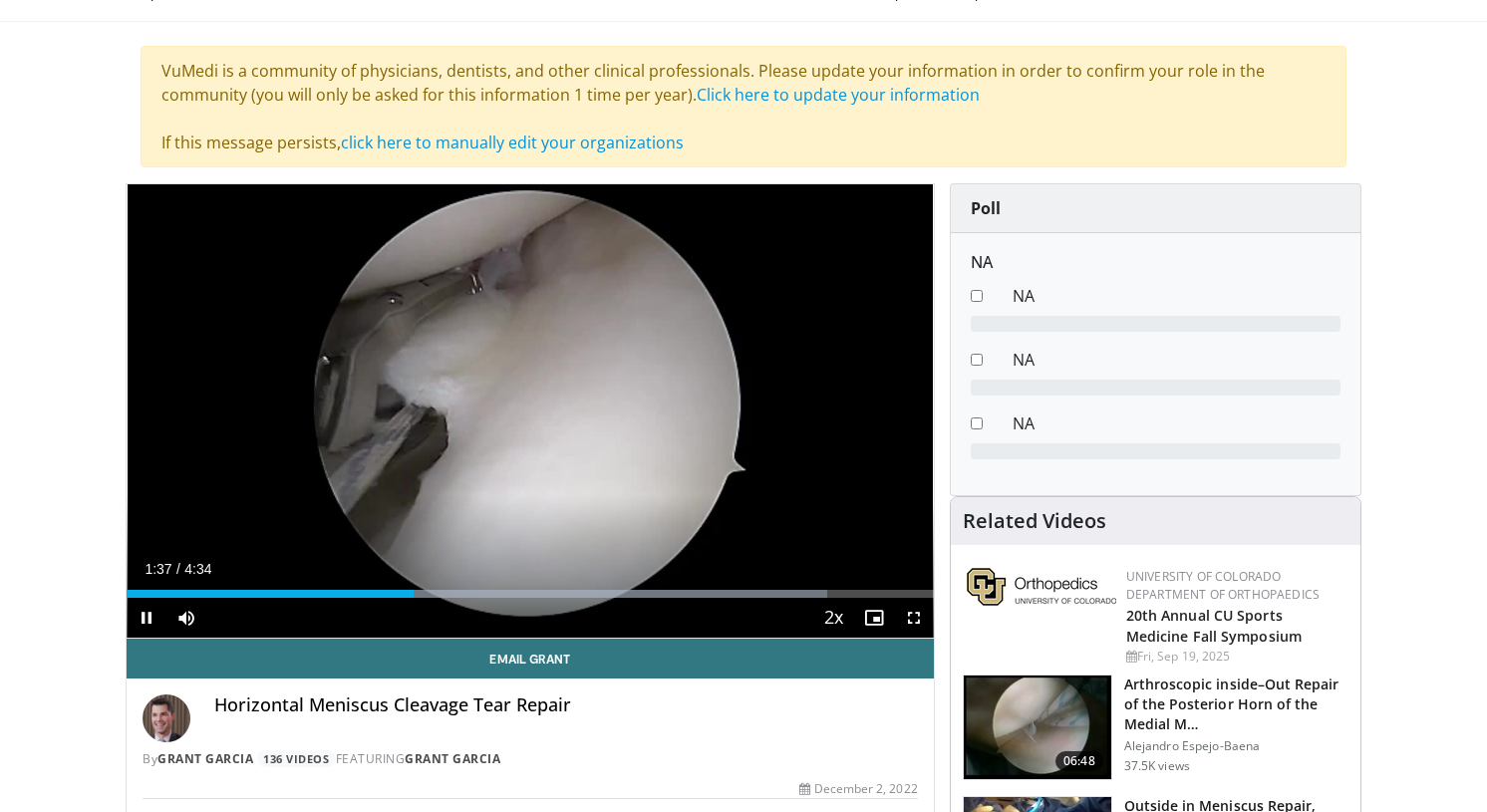 click at bounding box center [914, 618] 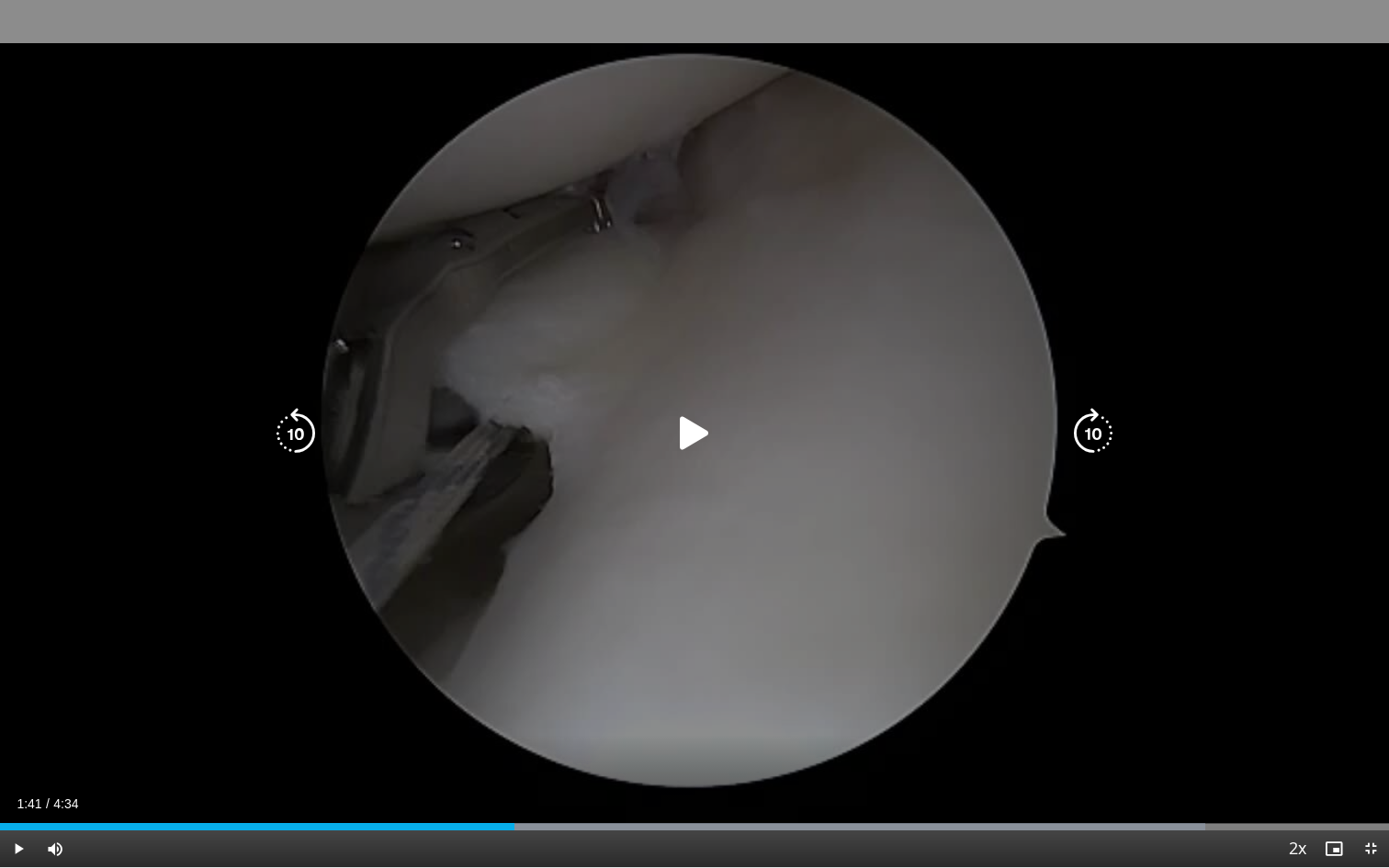 click at bounding box center (694, 434) 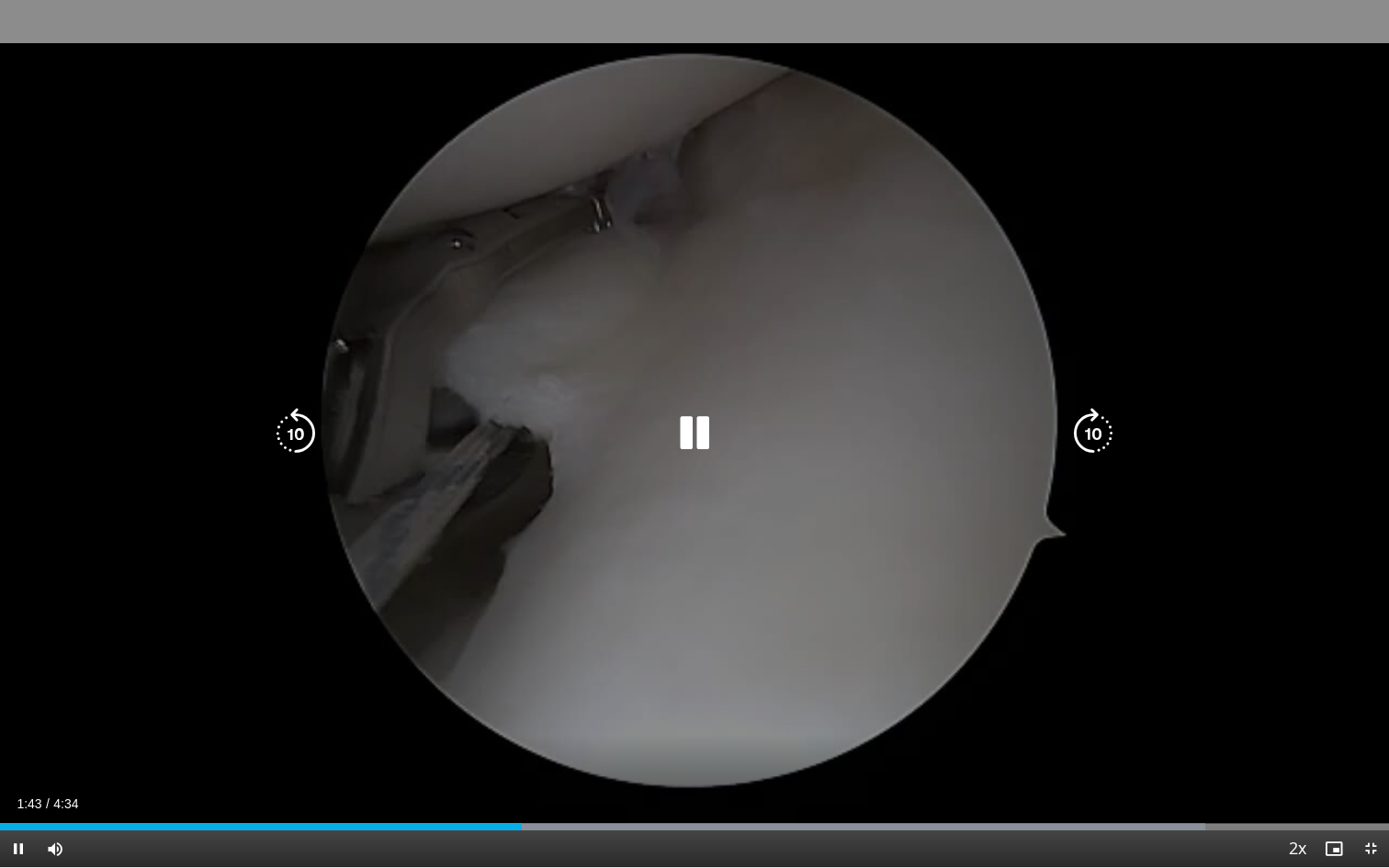 click at bounding box center [694, 434] 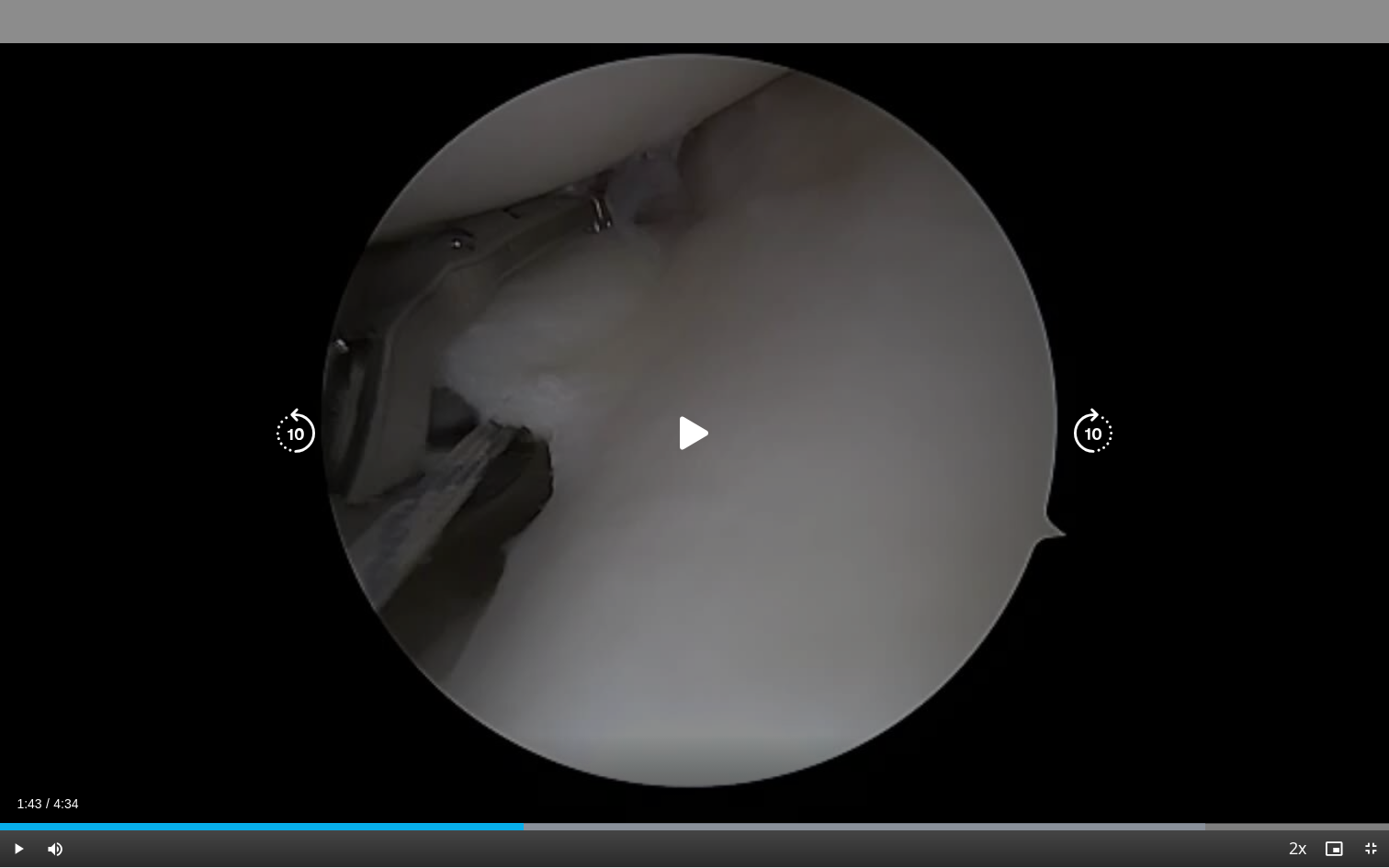 click on "40 seconds
Tap to unmute" at bounding box center [694, 434] 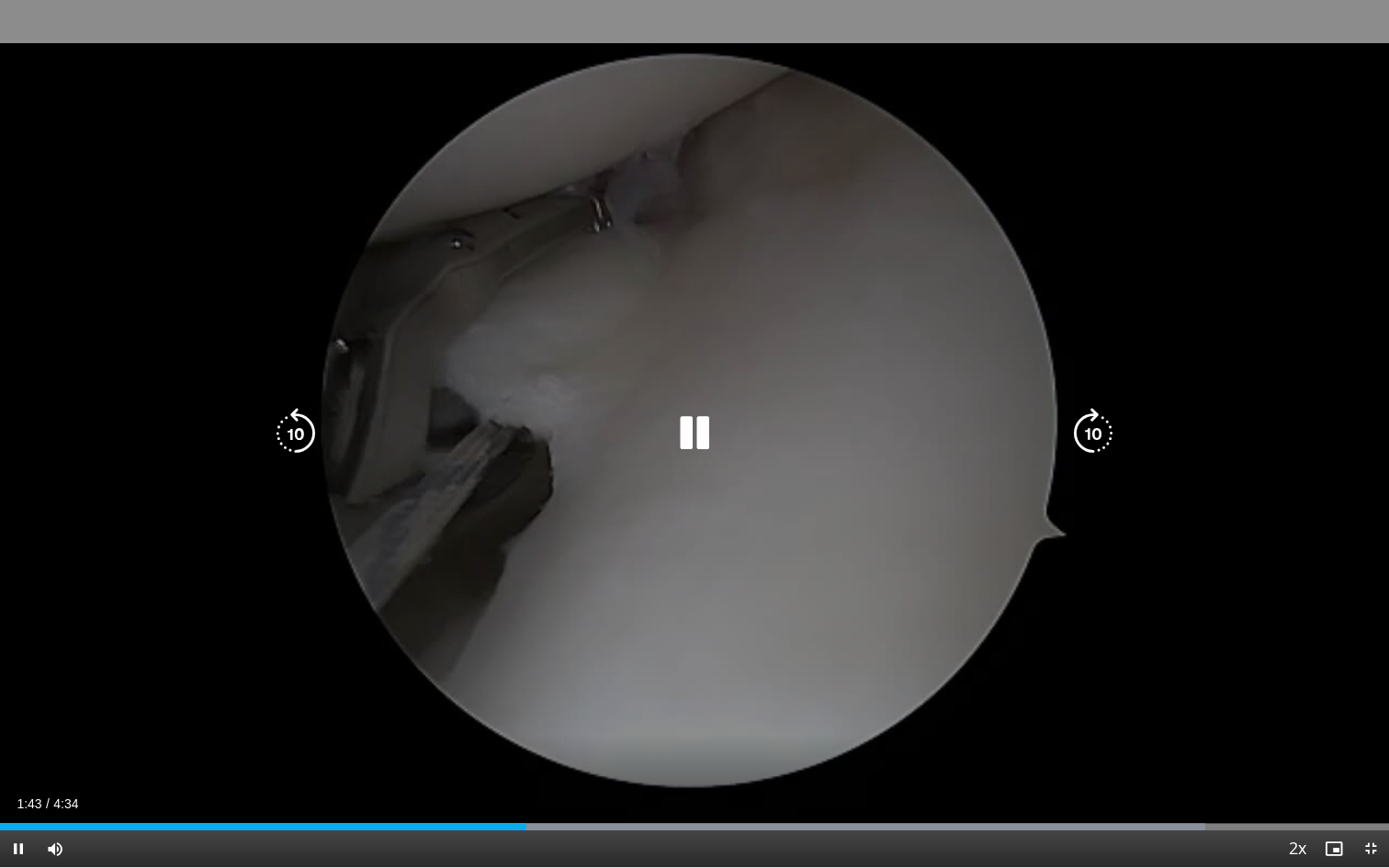 click on "40 seconds
Tap to unmute" at bounding box center [694, 434] 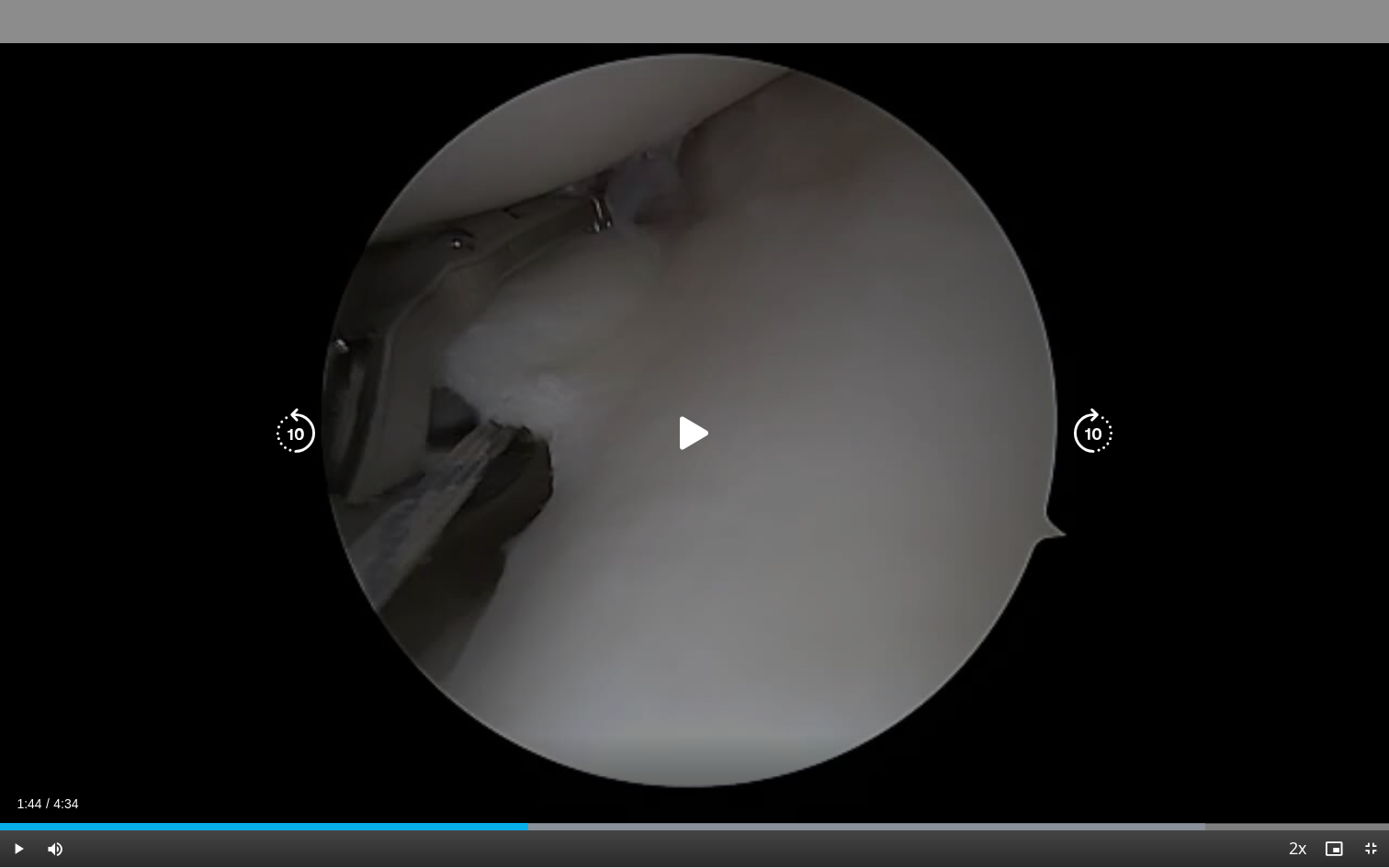 click at bounding box center [694, 434] 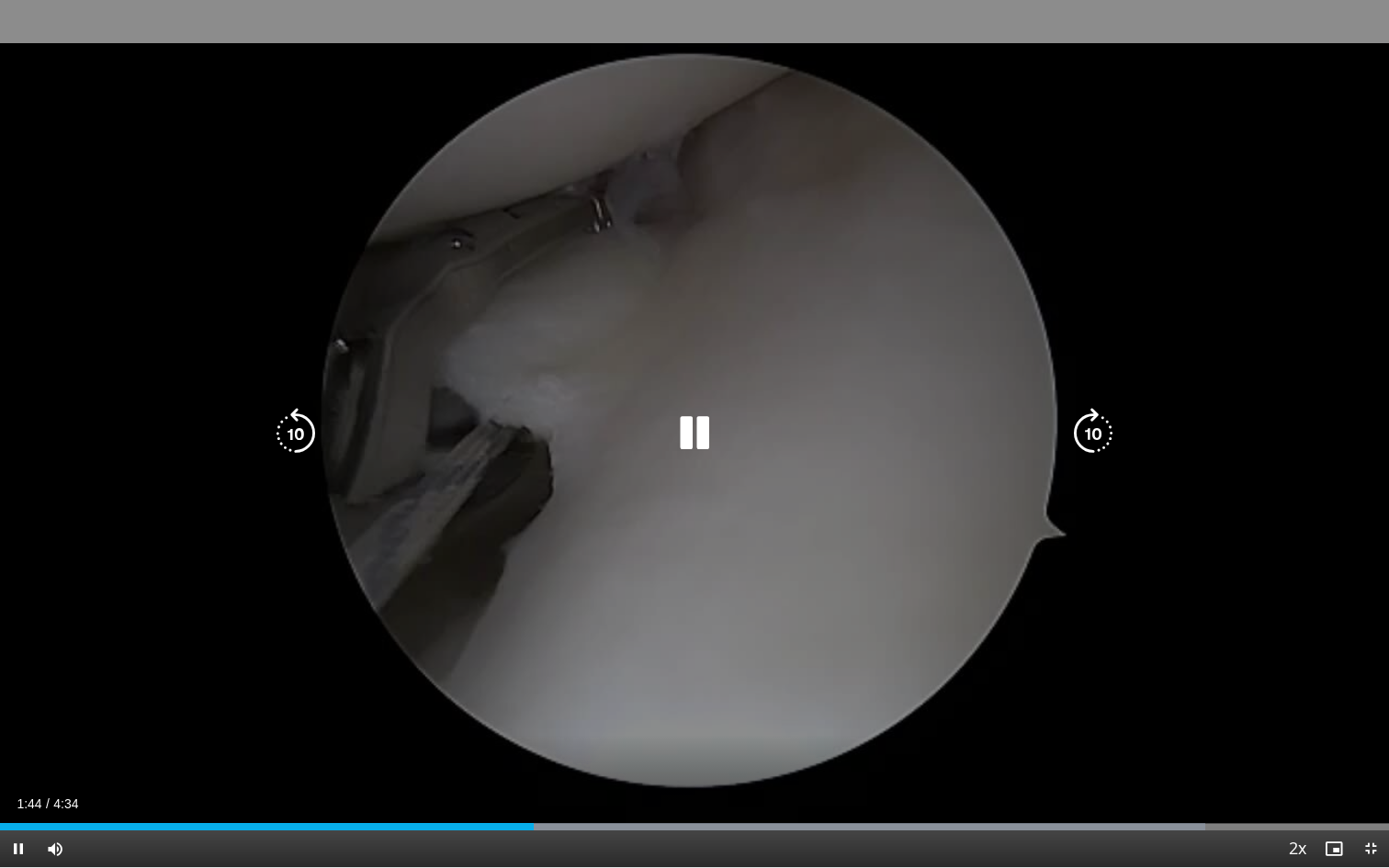 click at bounding box center (694, 434) 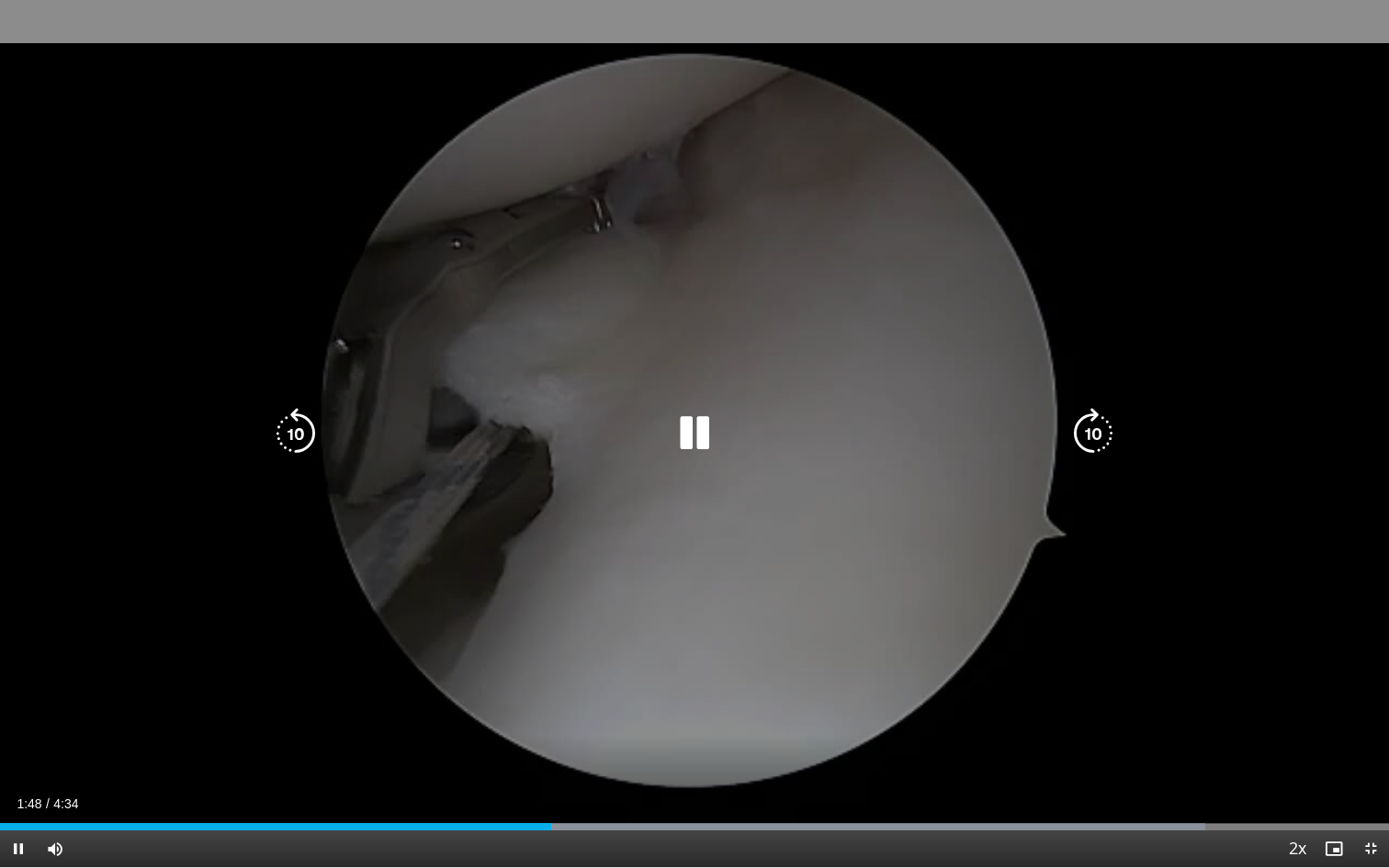 click at bounding box center (694, 434) 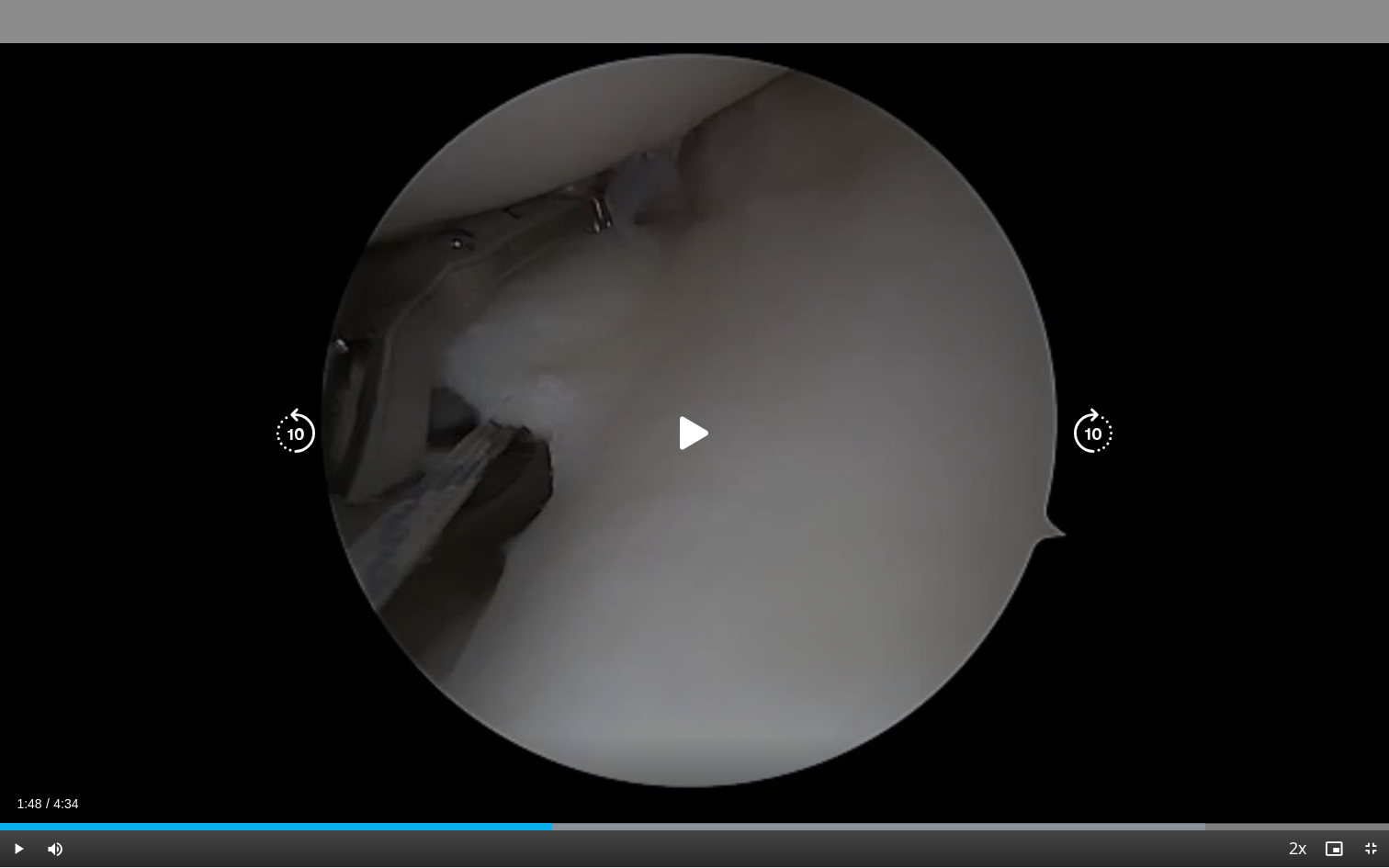click at bounding box center (694, 434) 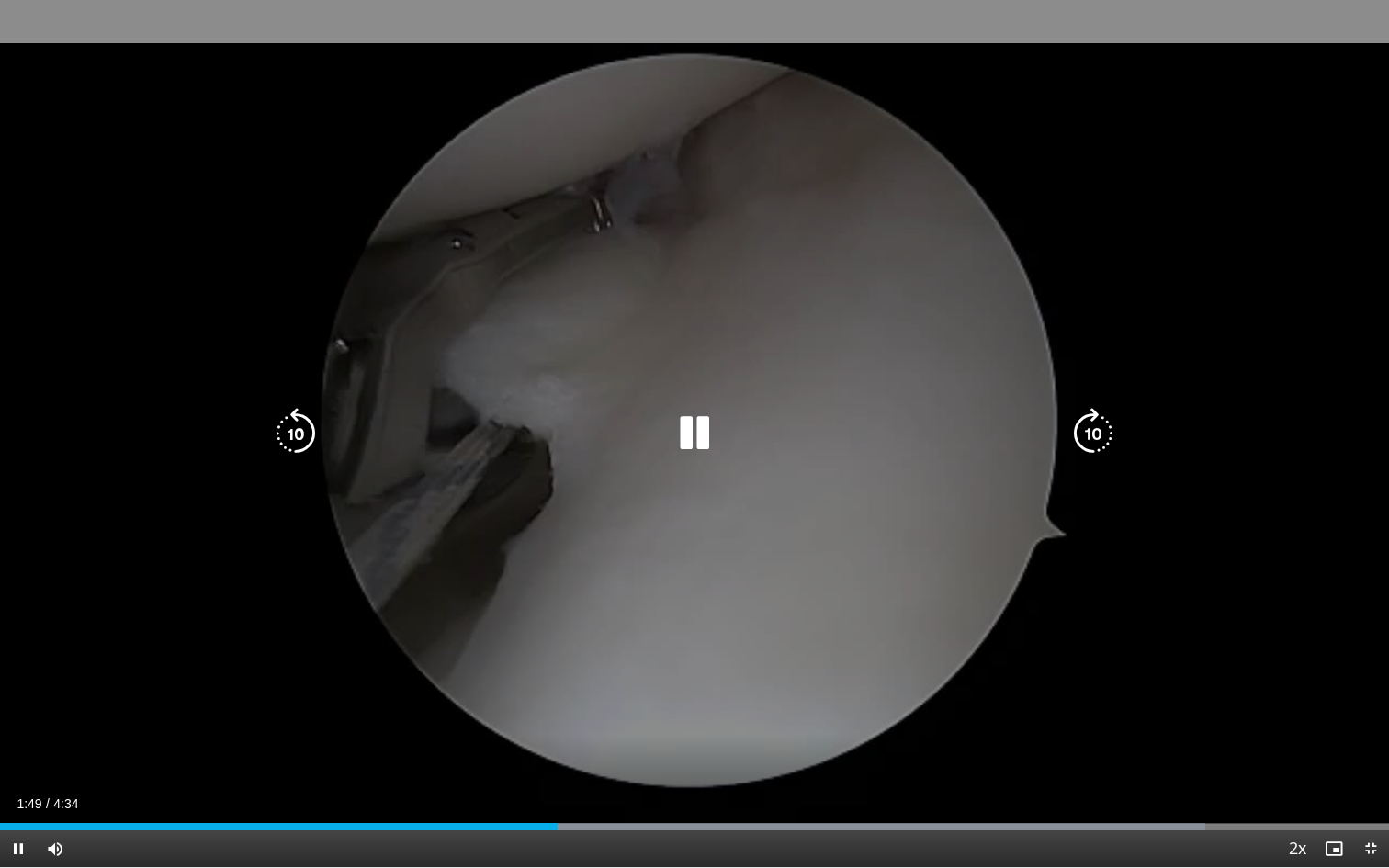 click at bounding box center (694, 434) 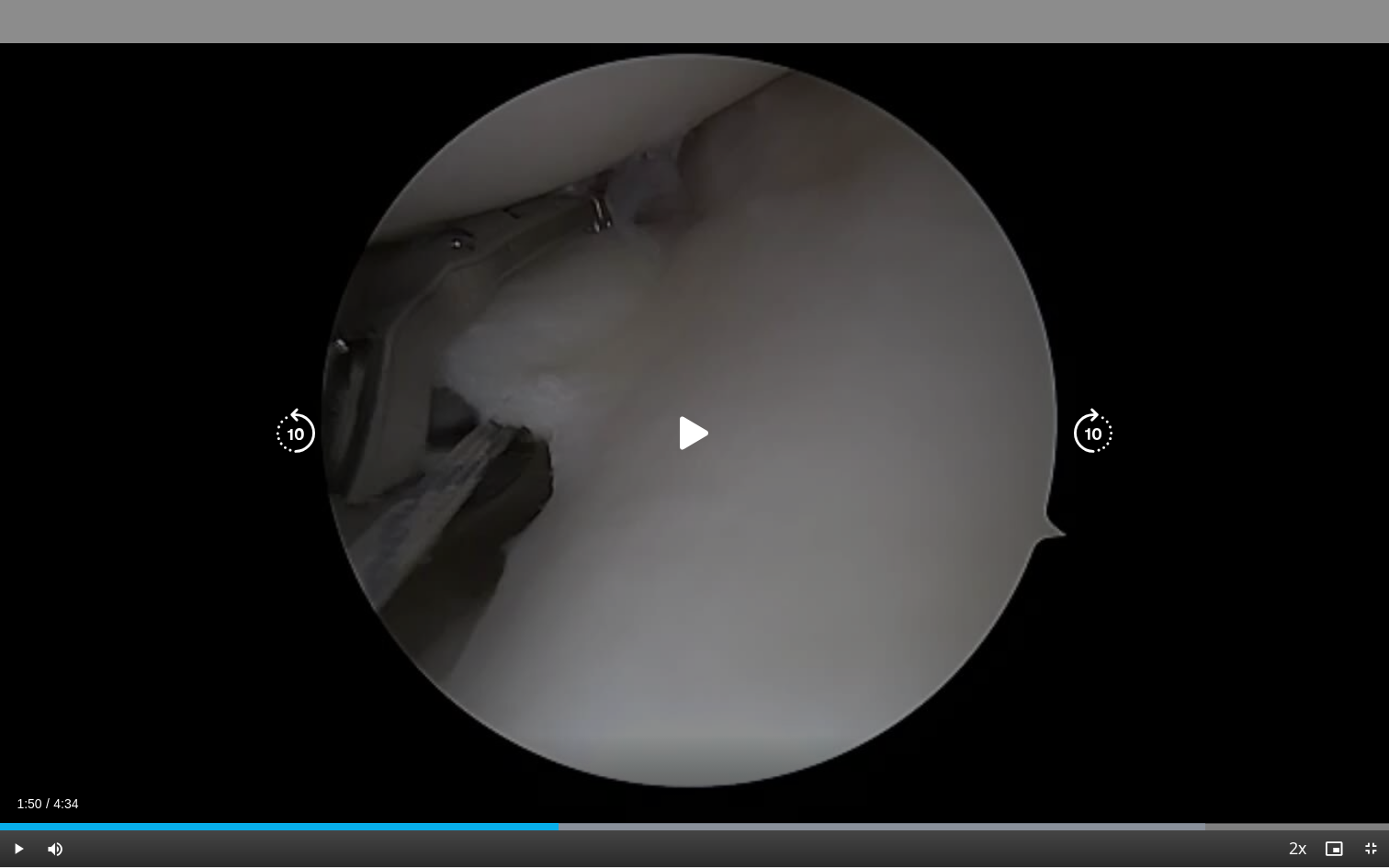 click at bounding box center (694, 434) 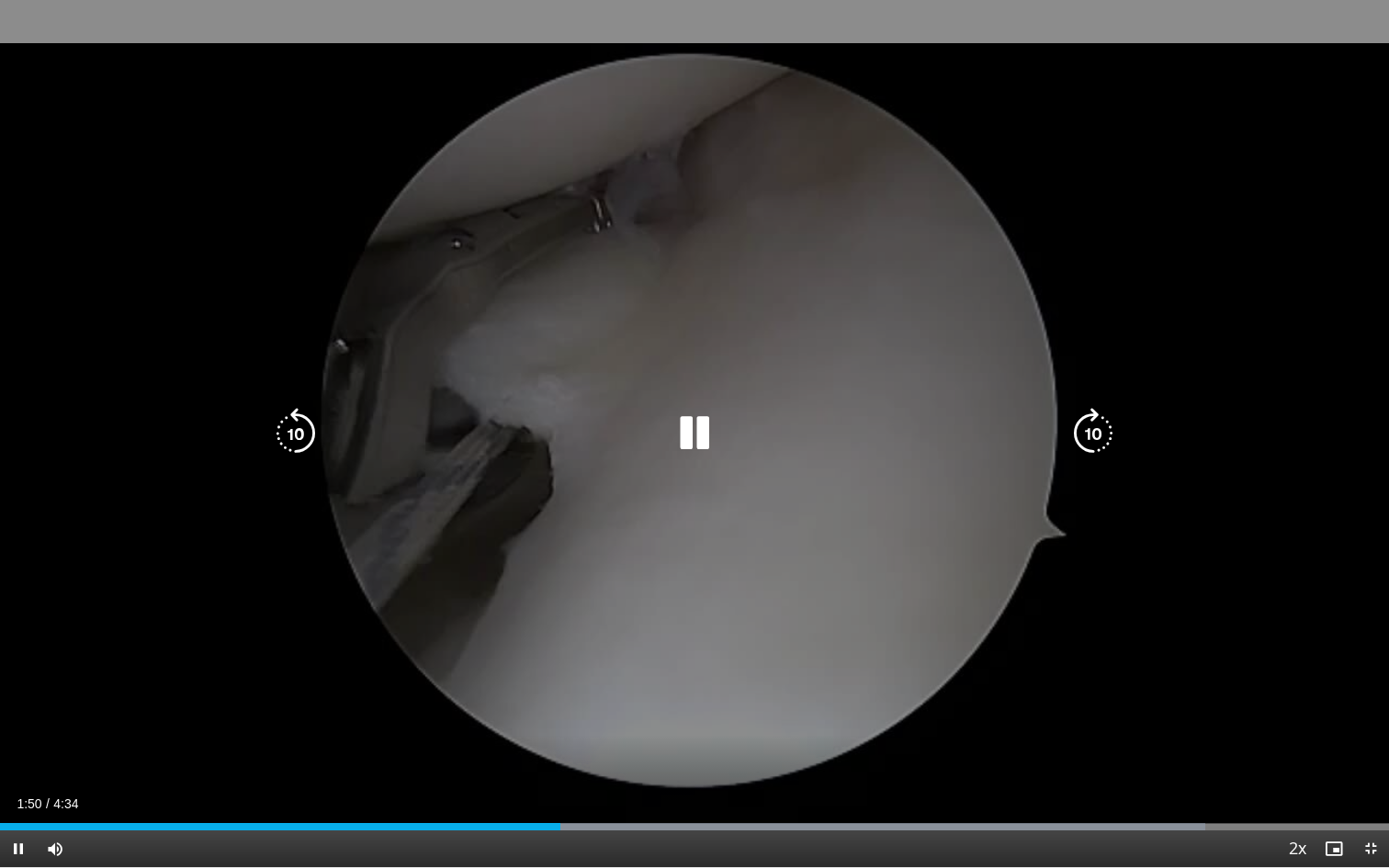 click at bounding box center [694, 434] 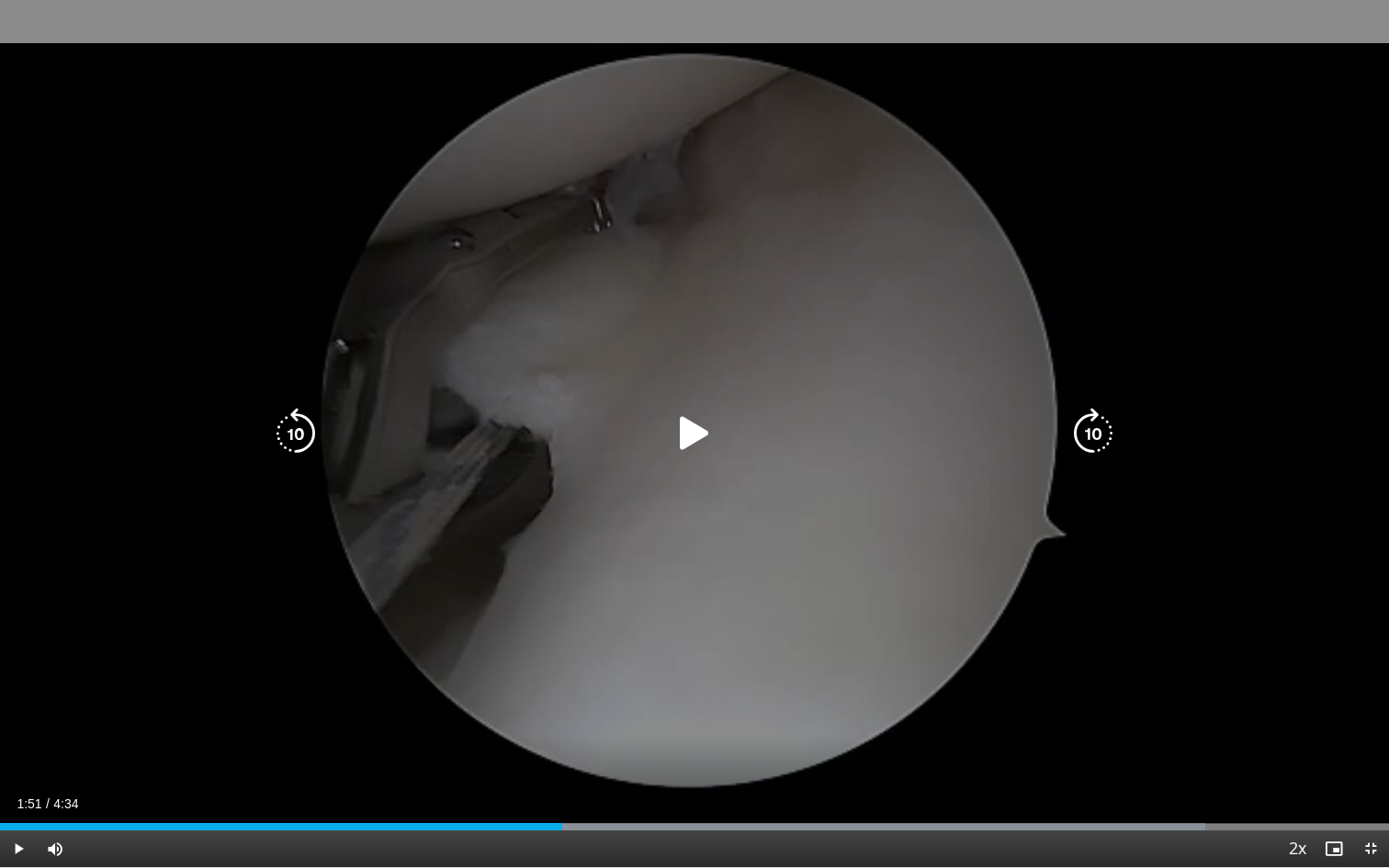click at bounding box center [694, 434] 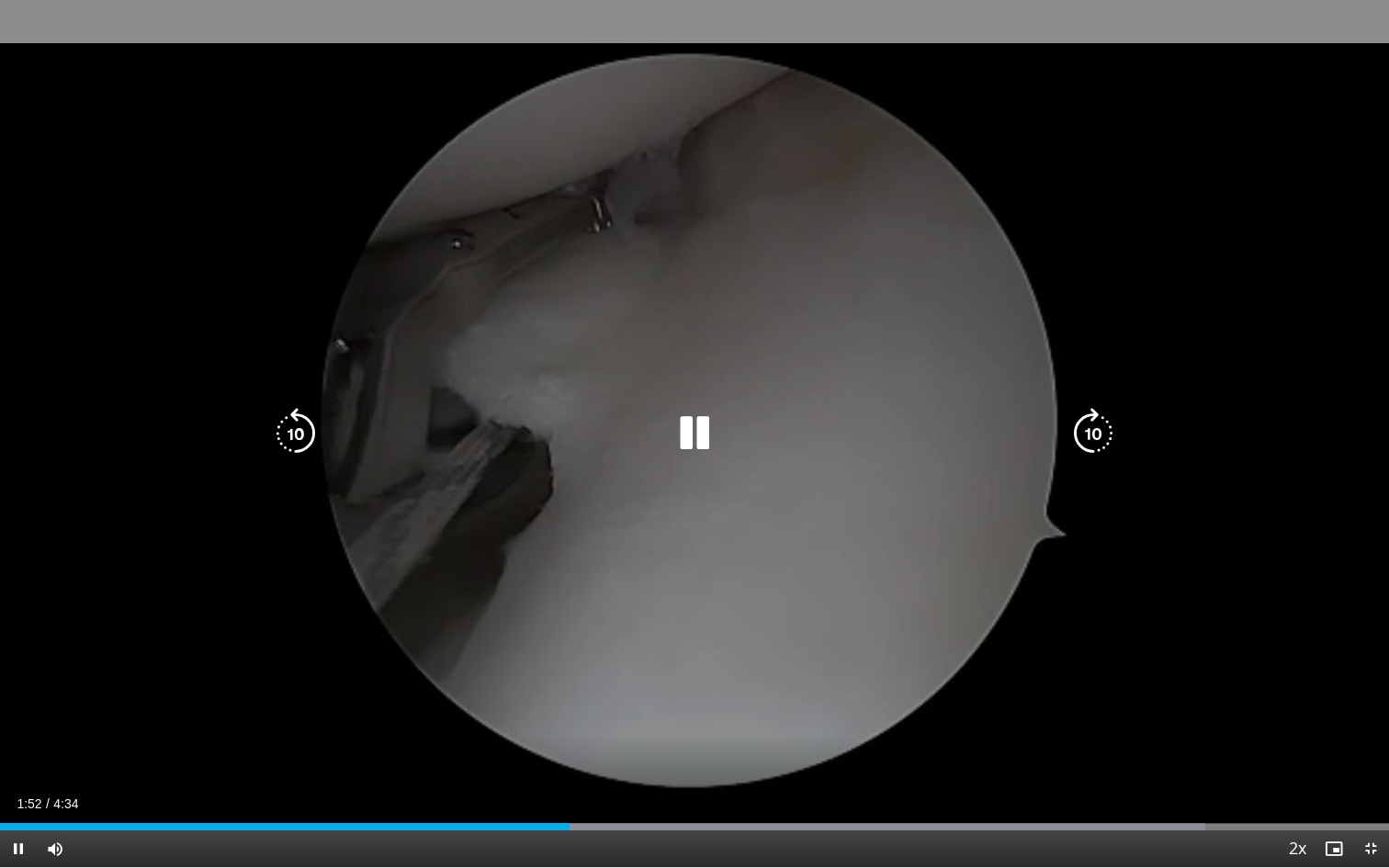 click at bounding box center [694, 434] 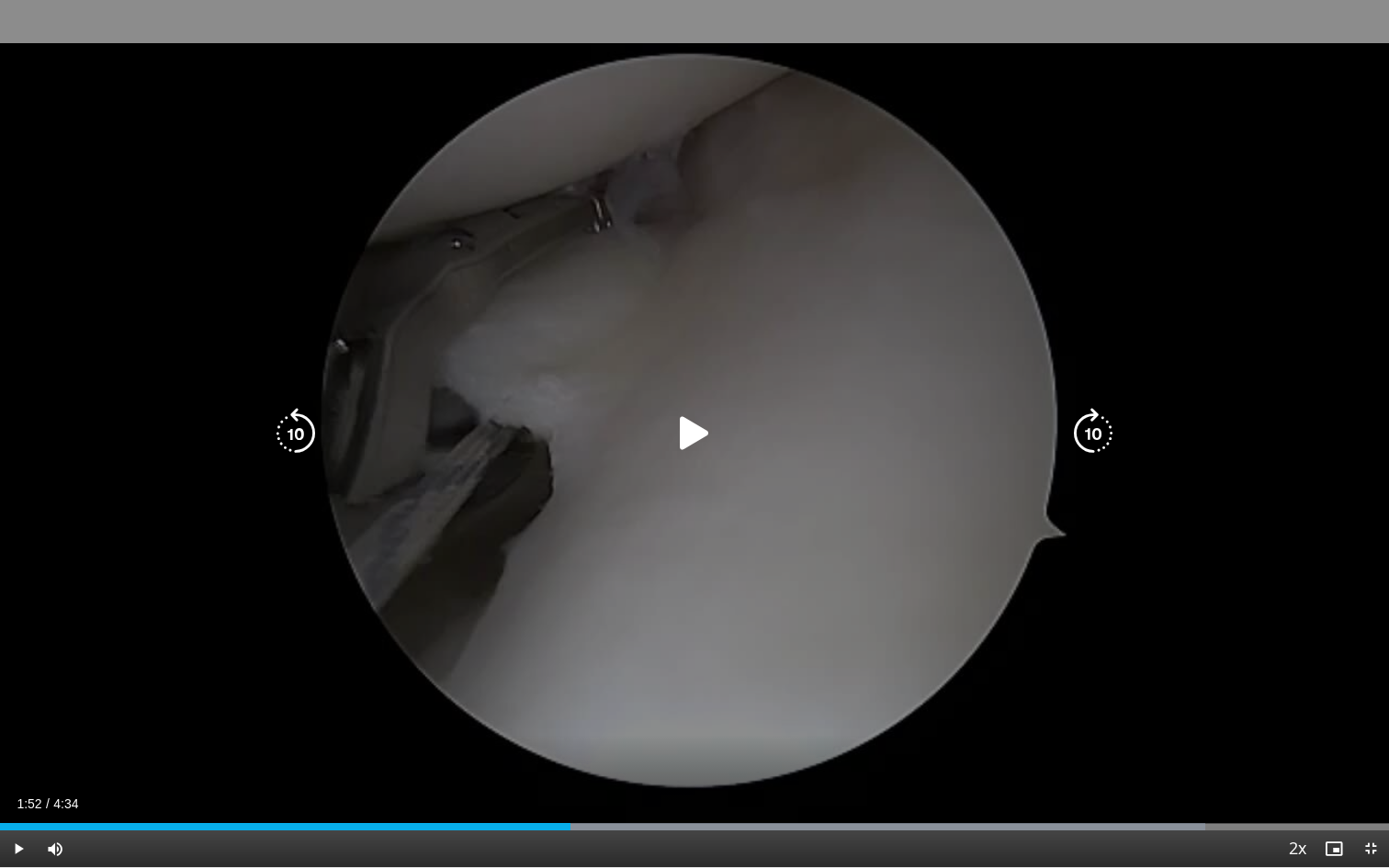 click at bounding box center [694, 434] 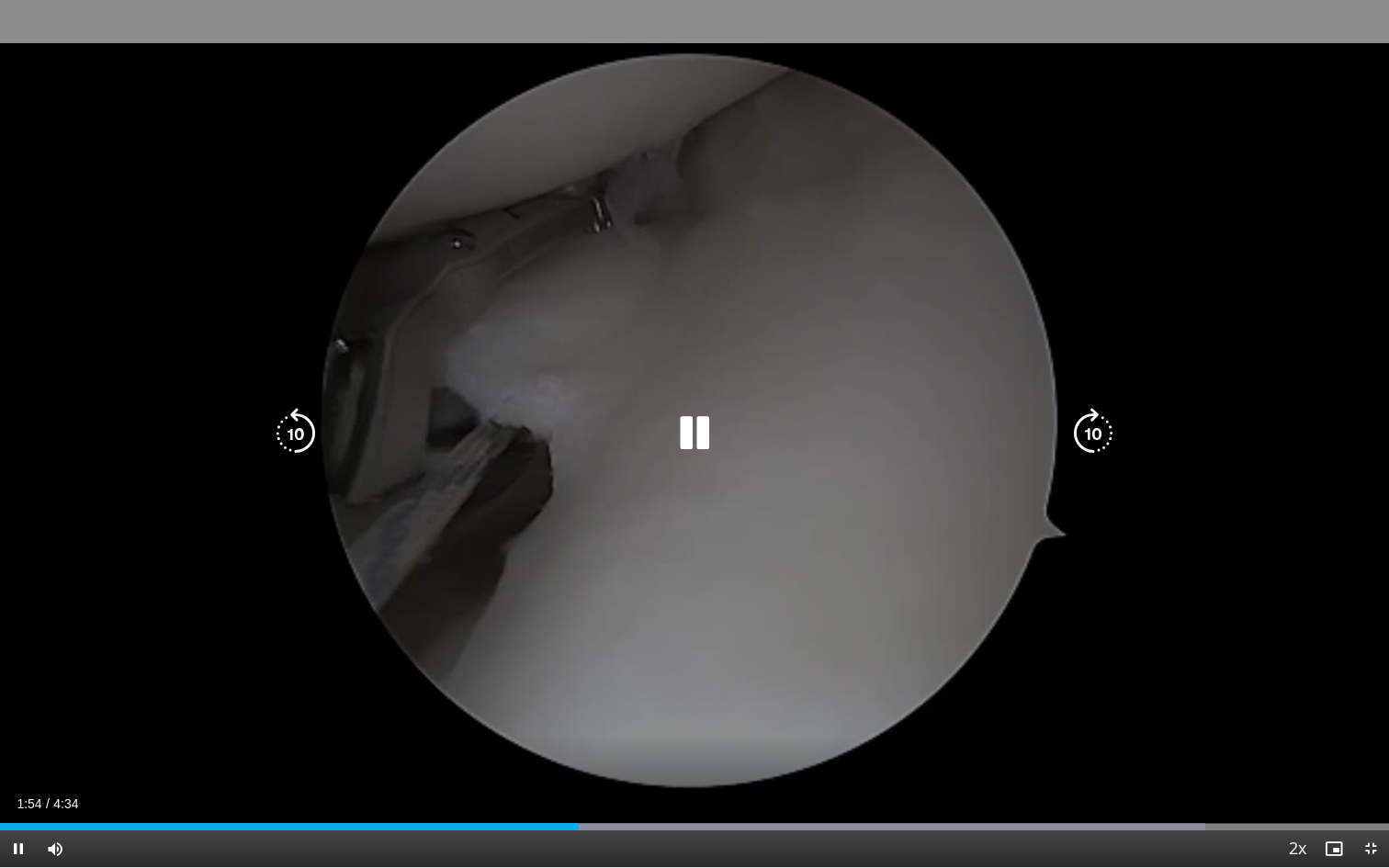 click at bounding box center [694, 434] 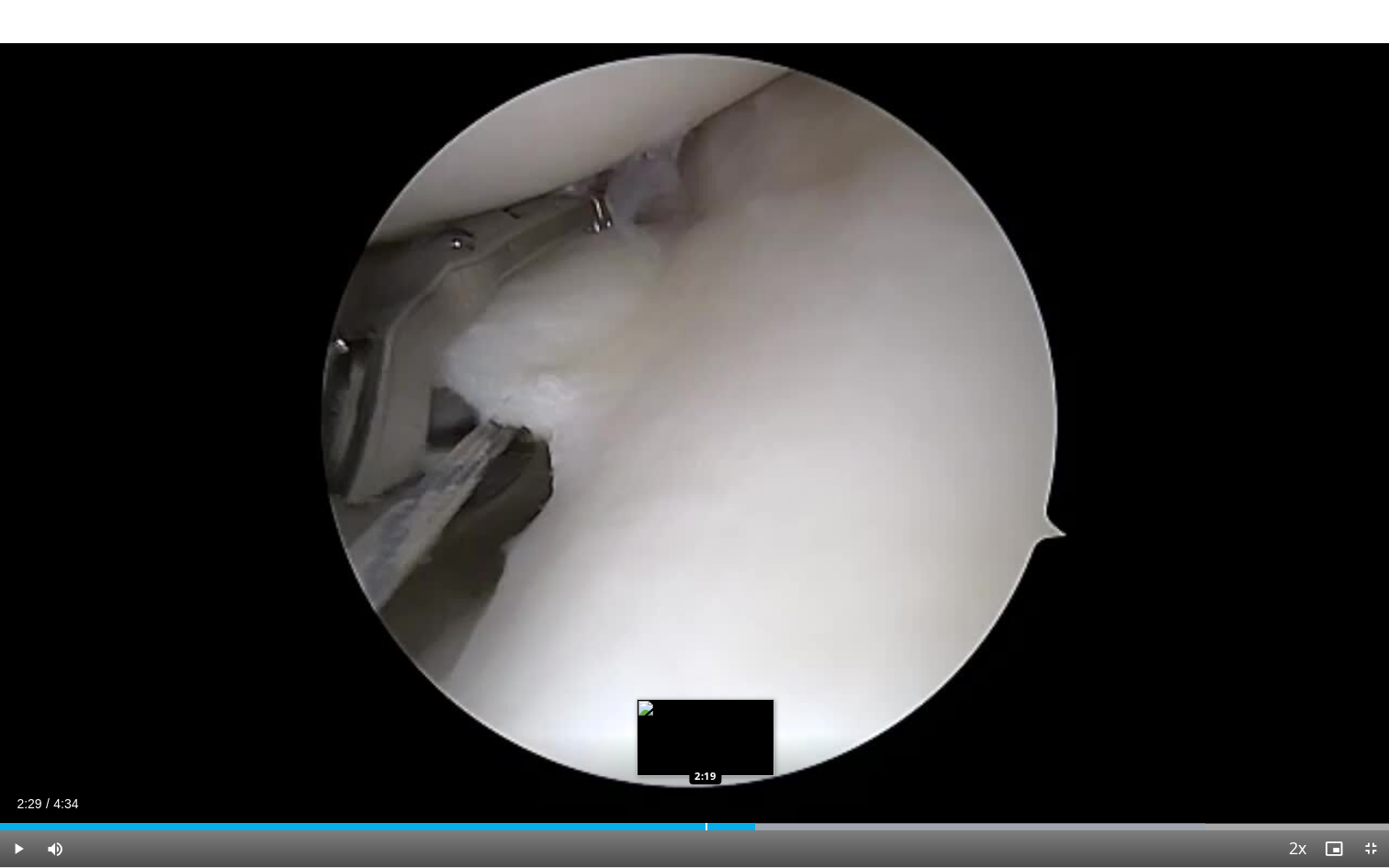 click at bounding box center (706, 827) 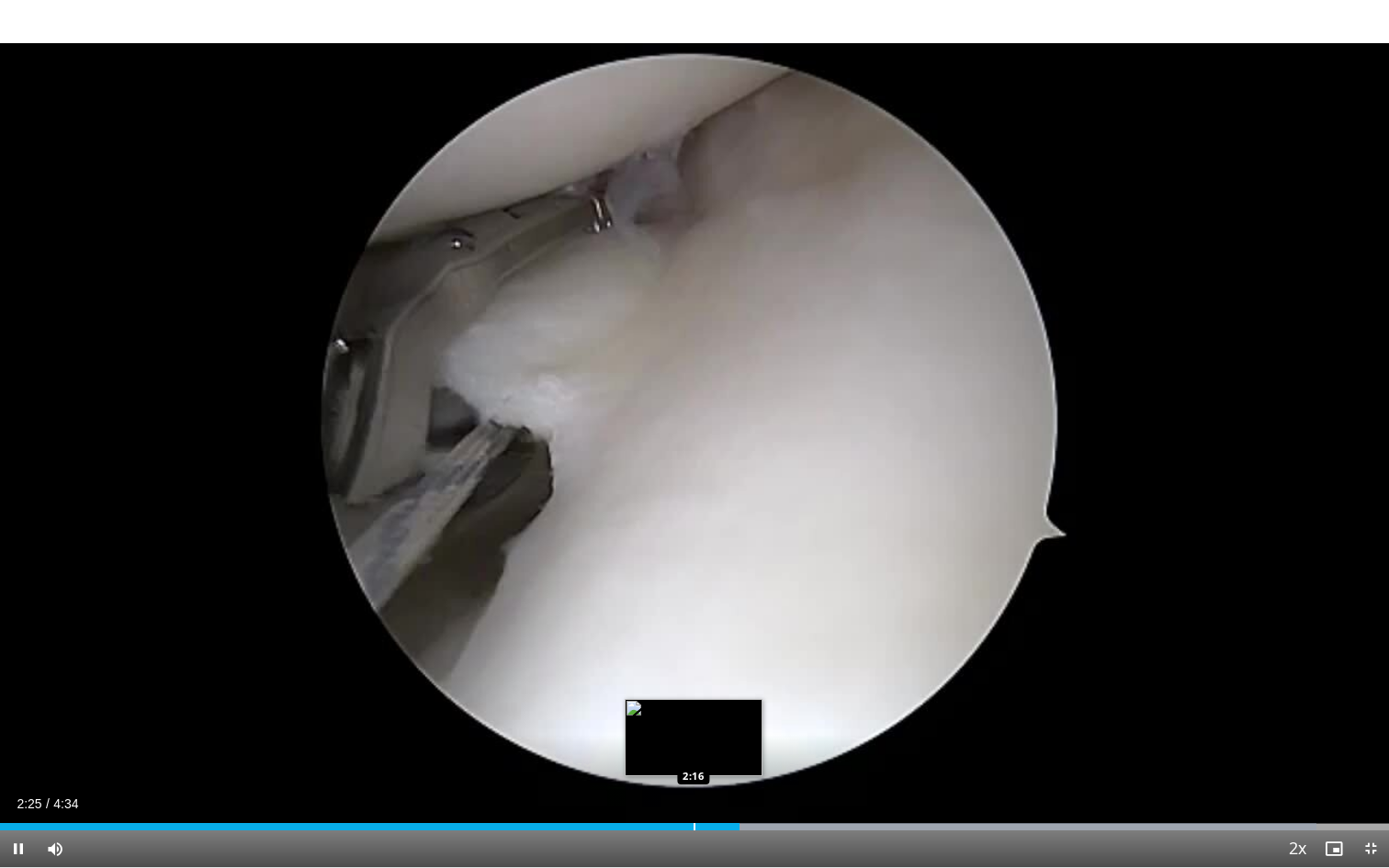 click at bounding box center (694, 827) 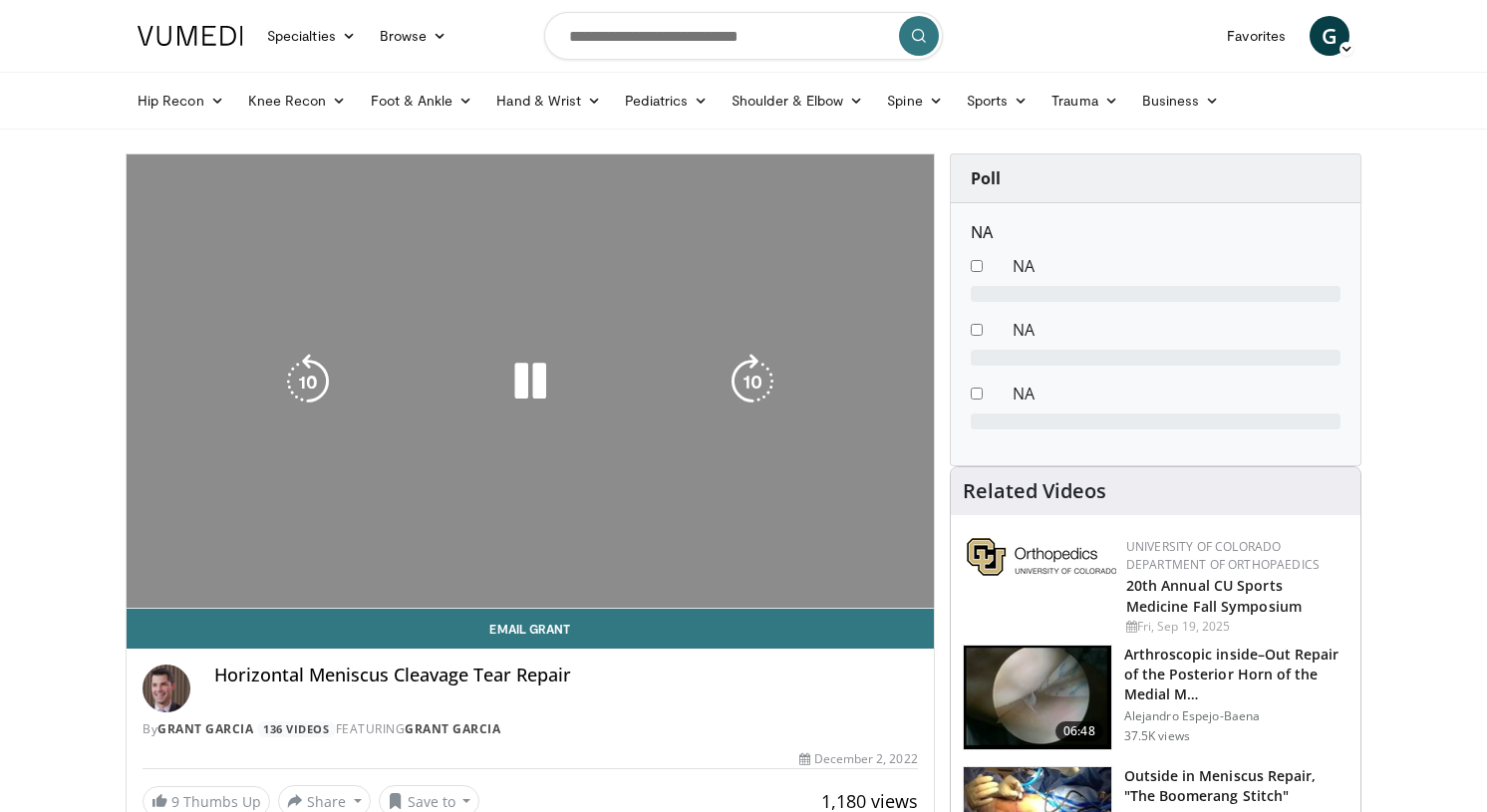 scroll, scrollTop: 0, scrollLeft: 0, axis: both 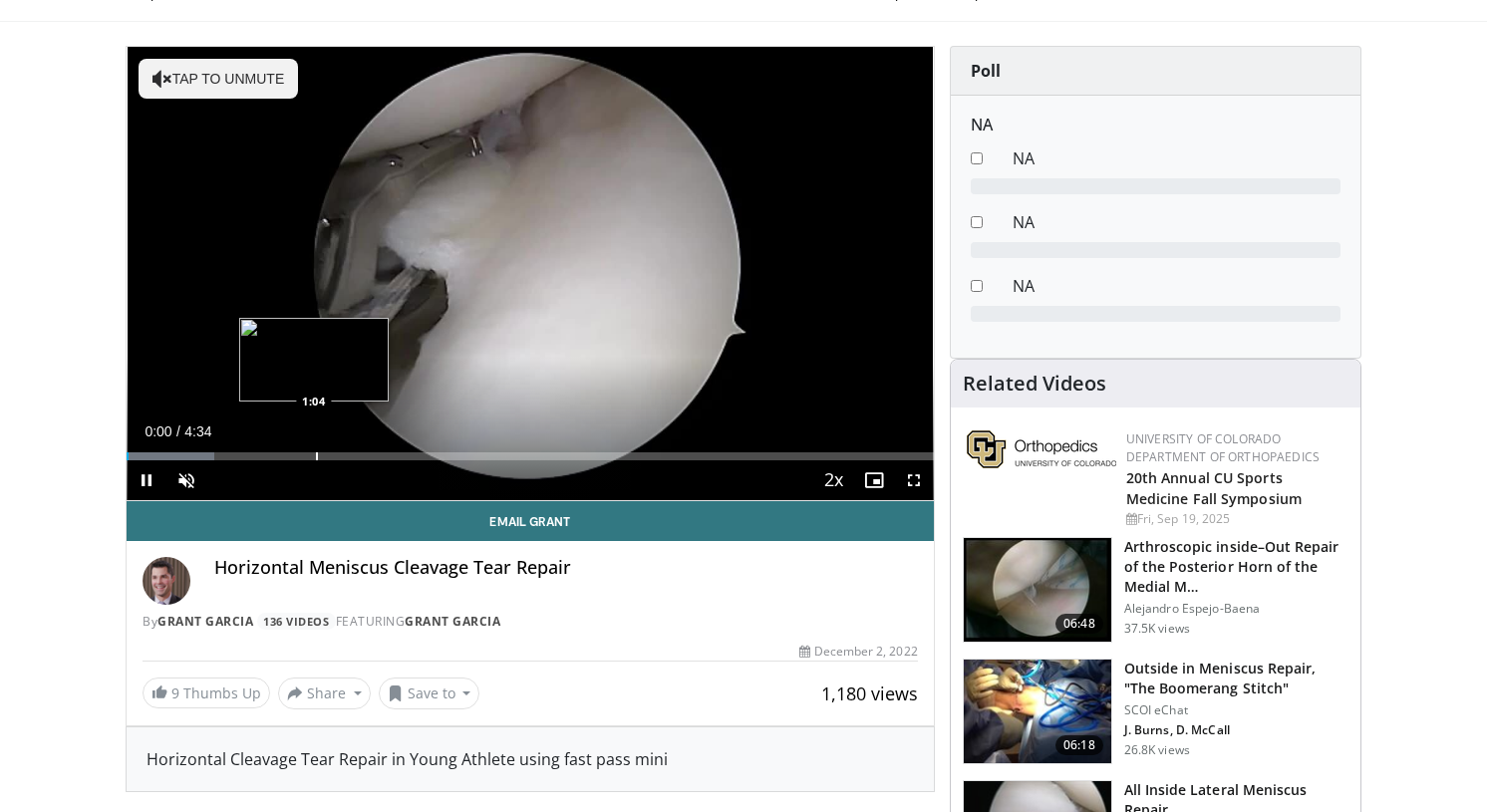 click on "Loaded :  10.91% 0:00 1:04" at bounding box center (530, 456) 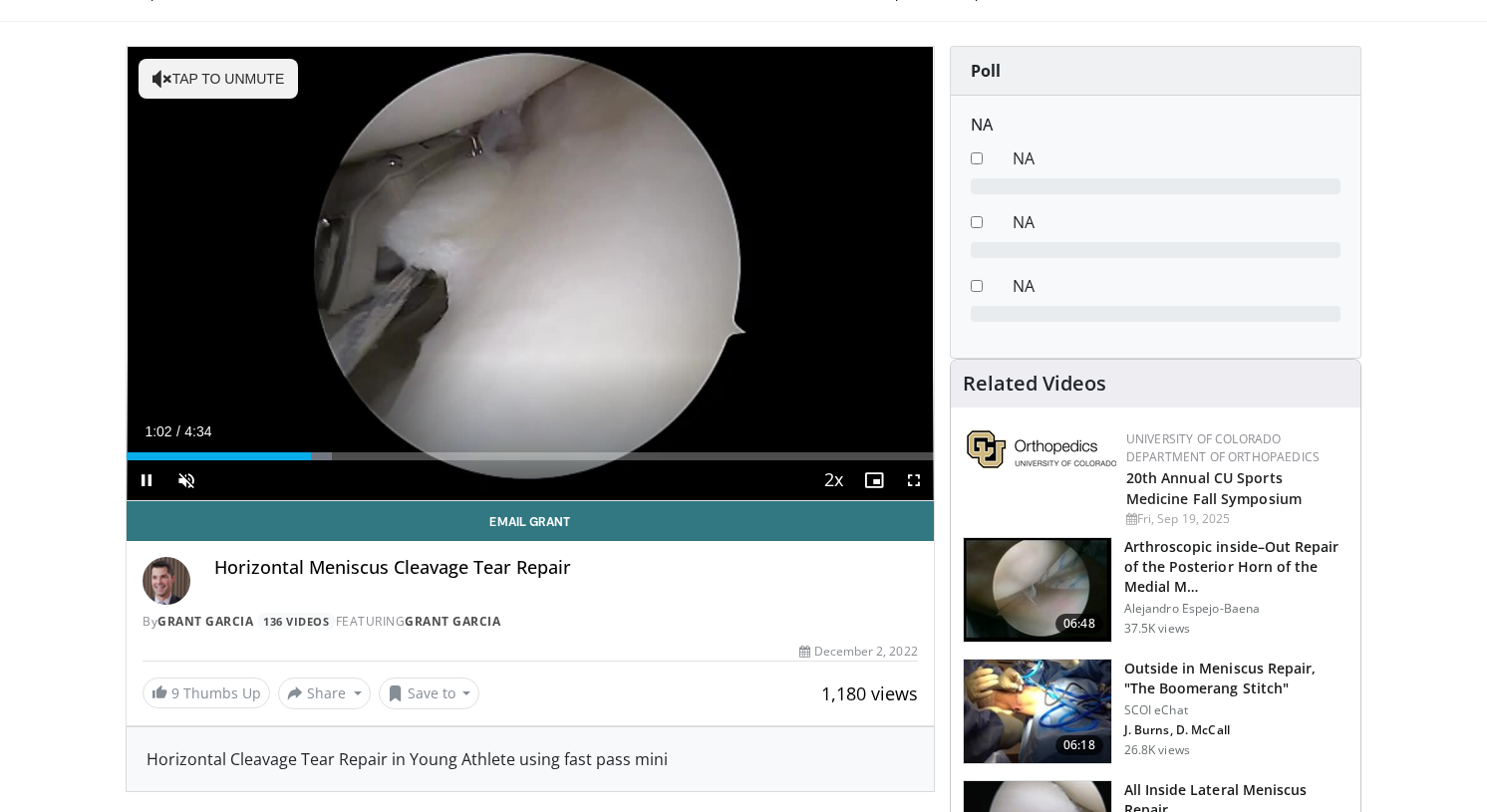 click at bounding box center [914, 480] 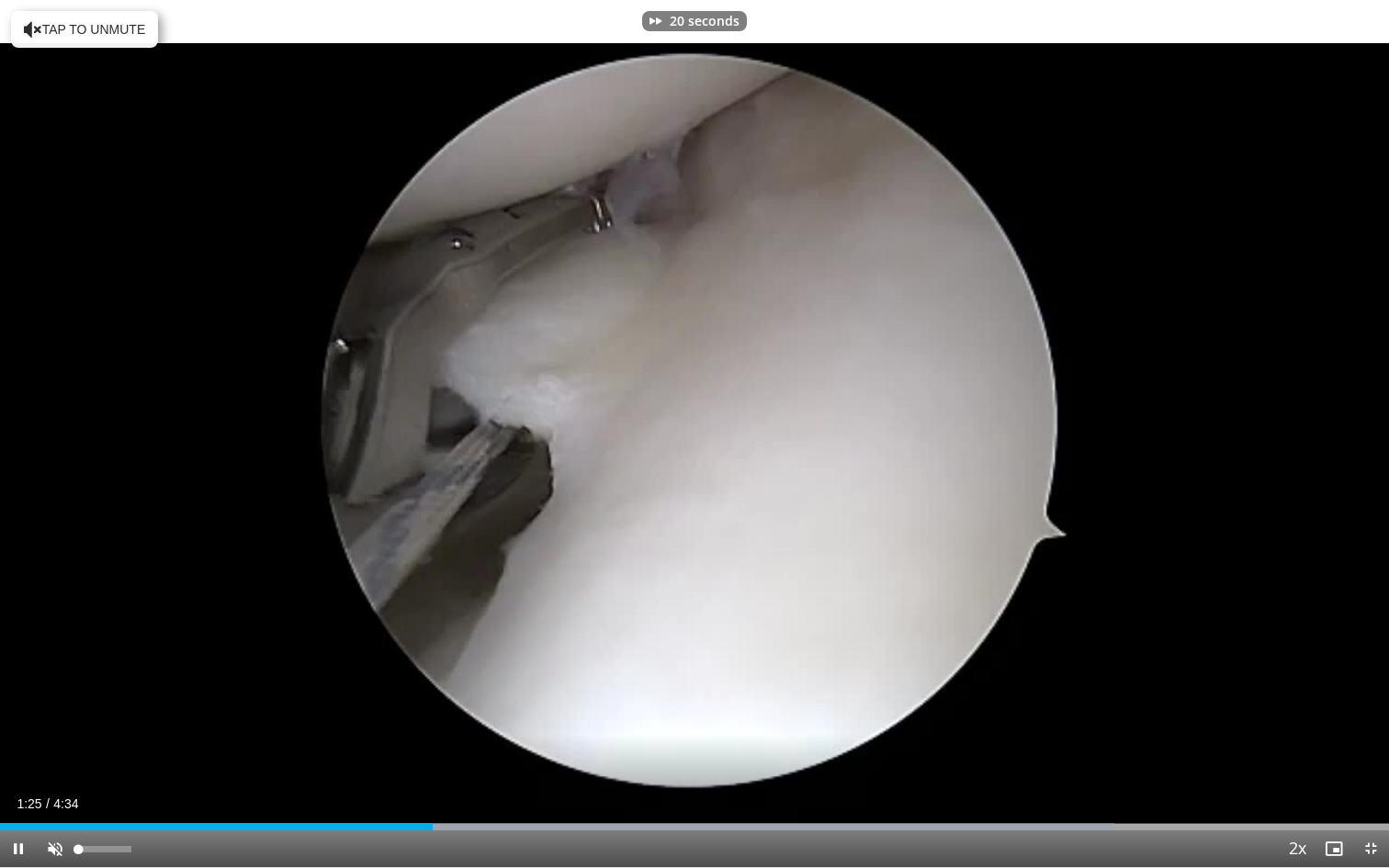 click at bounding box center (55, 849) 